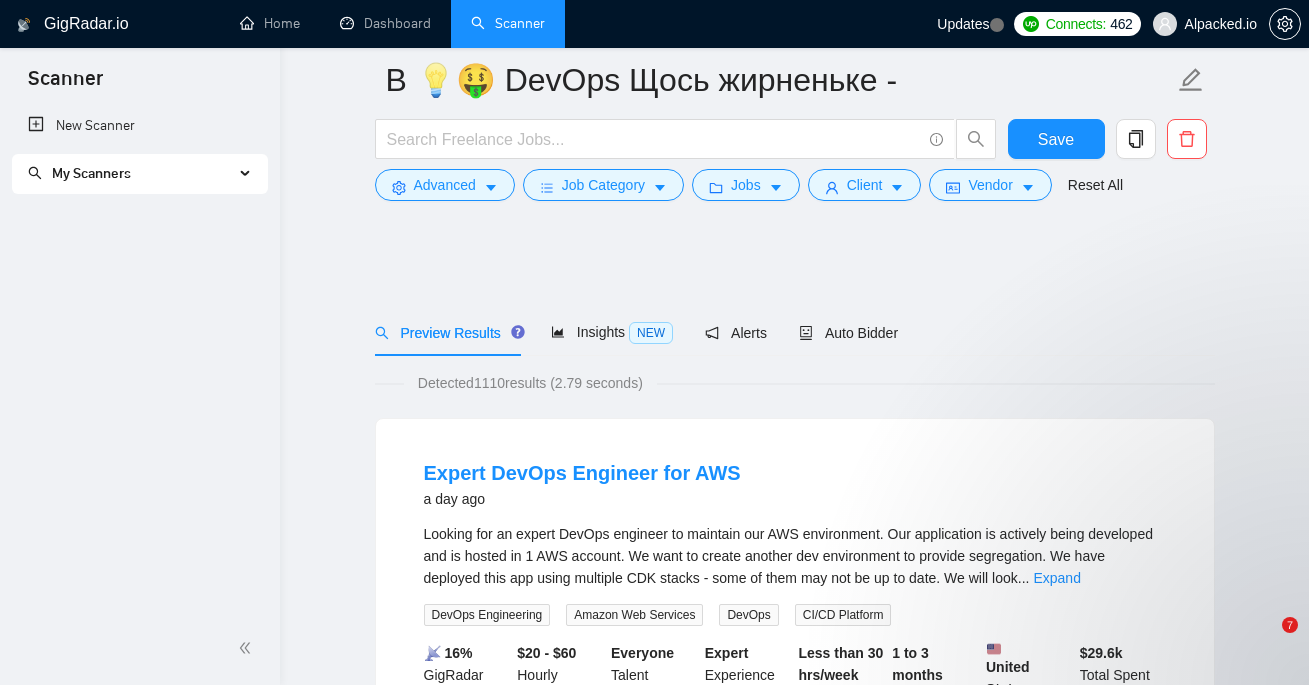 scroll, scrollTop: 115, scrollLeft: 0, axis: vertical 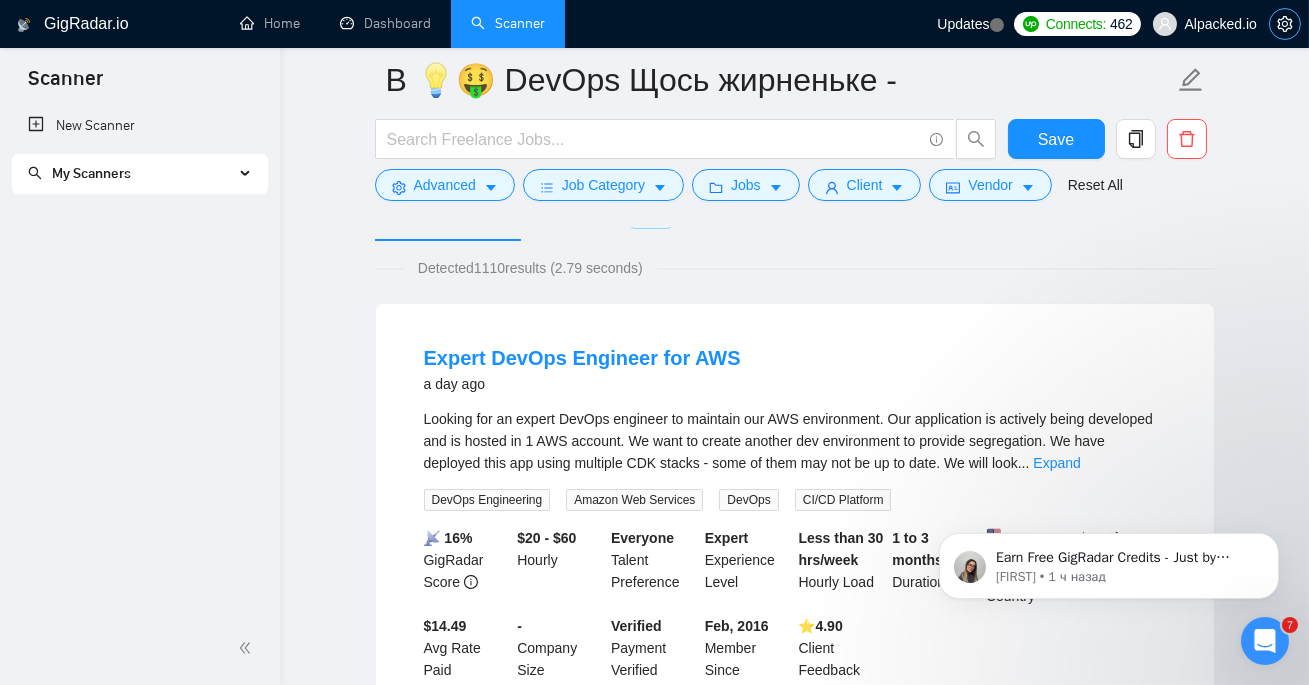 click 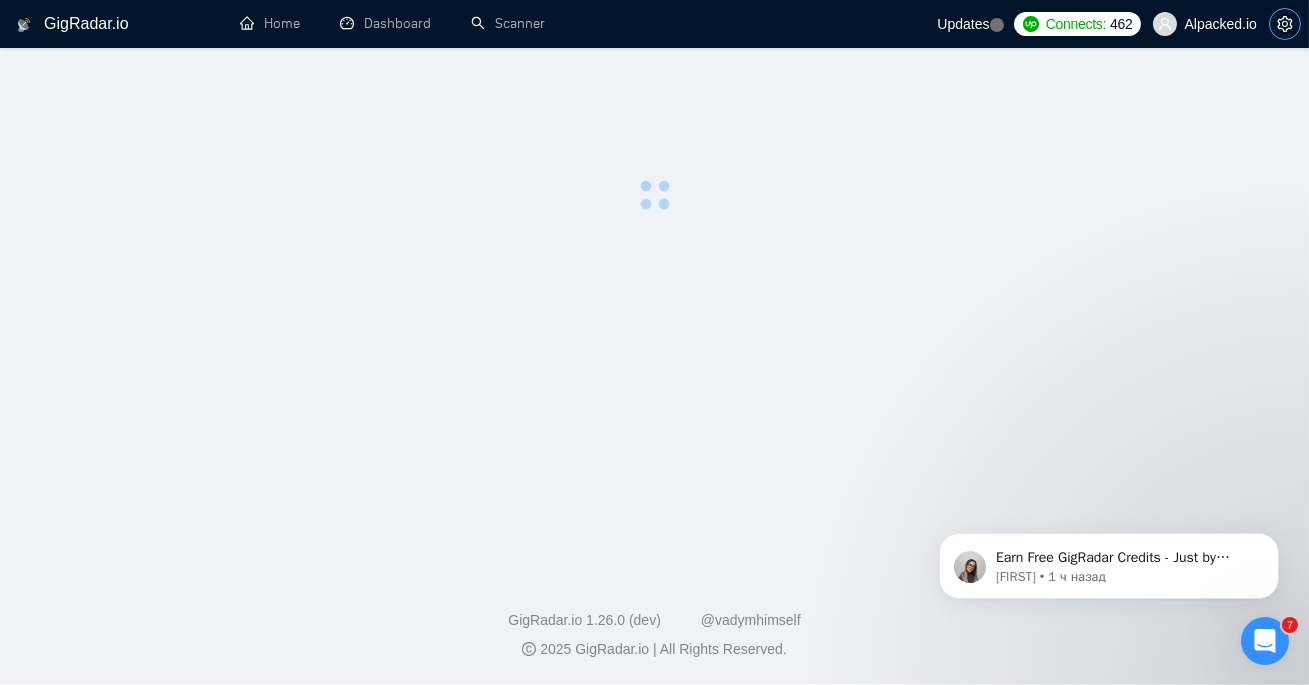 scroll, scrollTop: 0, scrollLeft: 0, axis: both 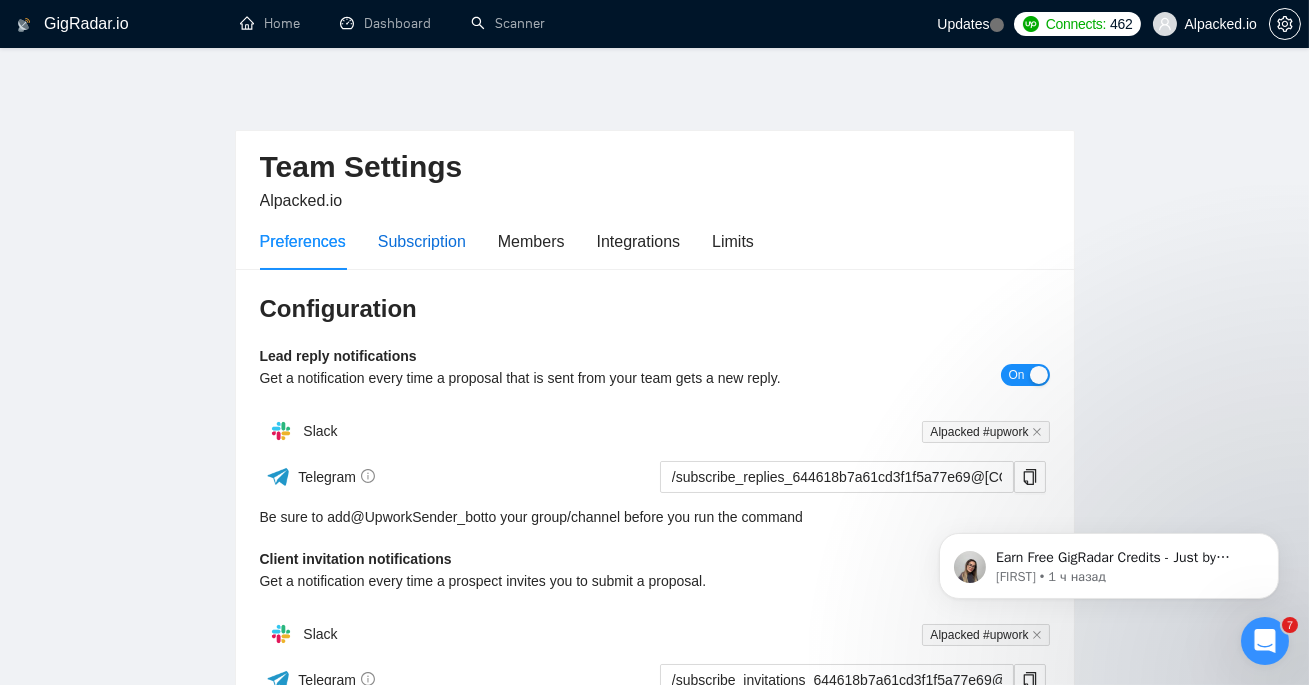 click on "Subscription" at bounding box center [422, 241] 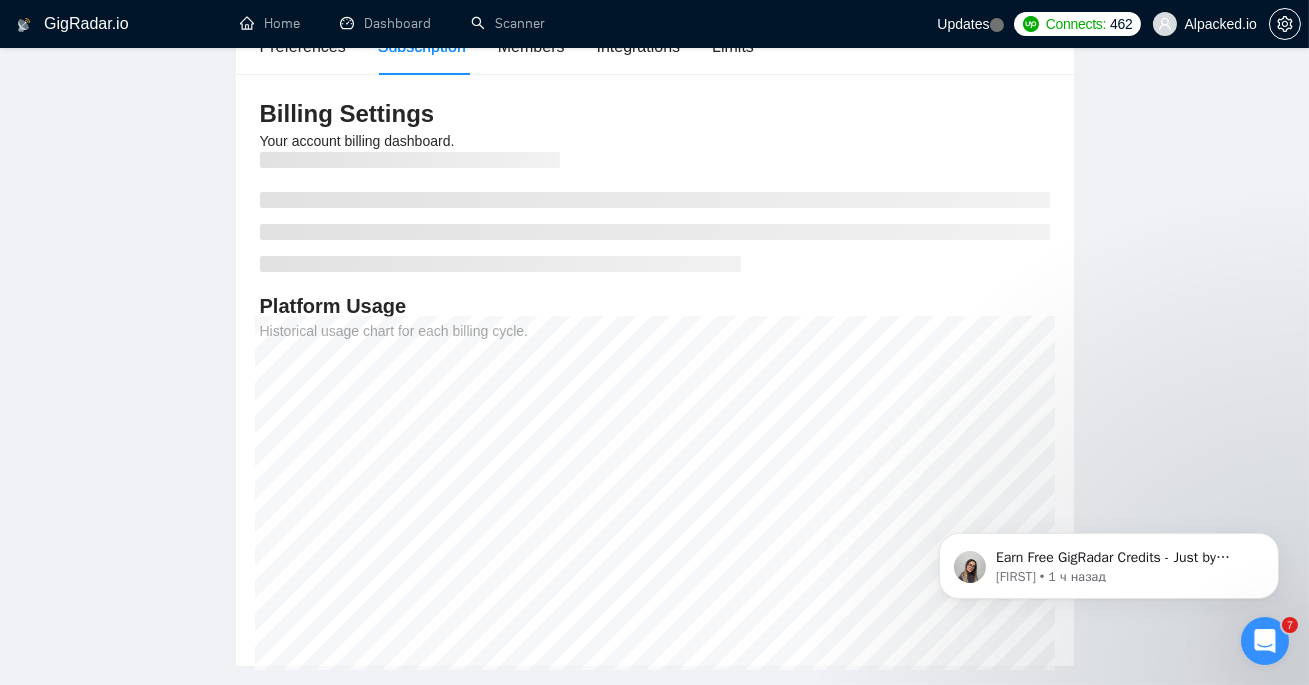 scroll, scrollTop: 330, scrollLeft: 0, axis: vertical 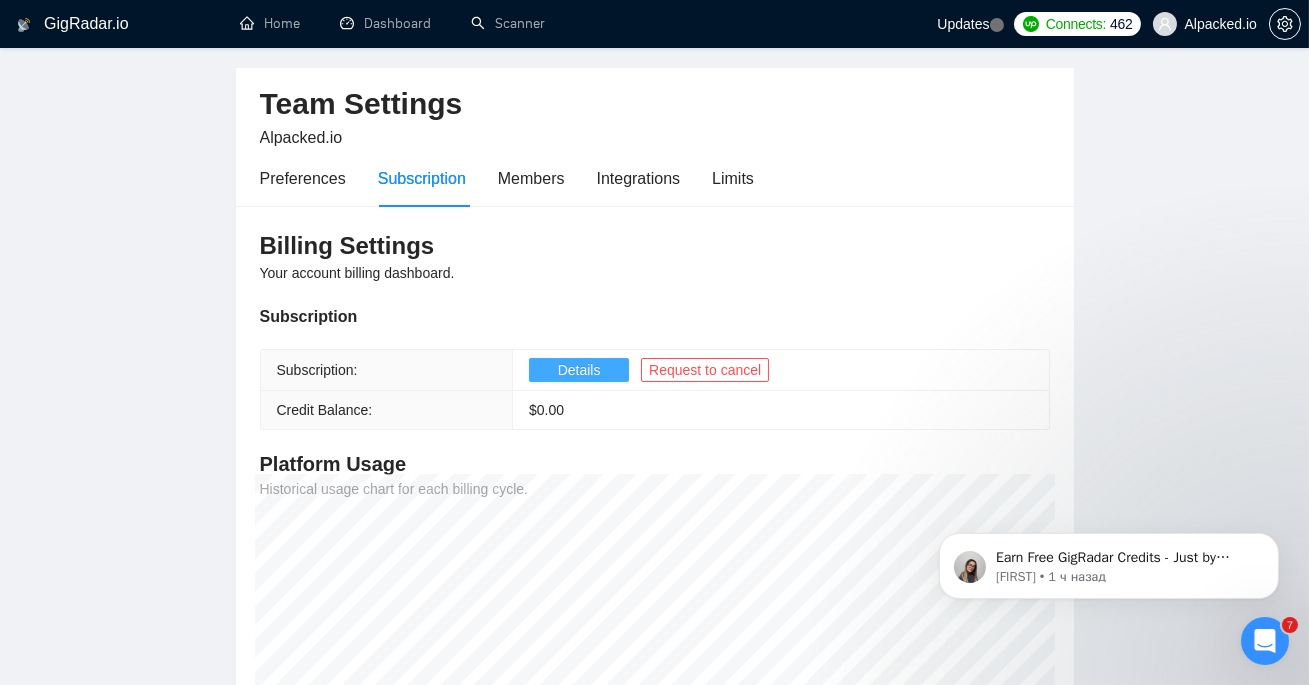 click on "Details" at bounding box center [579, 370] 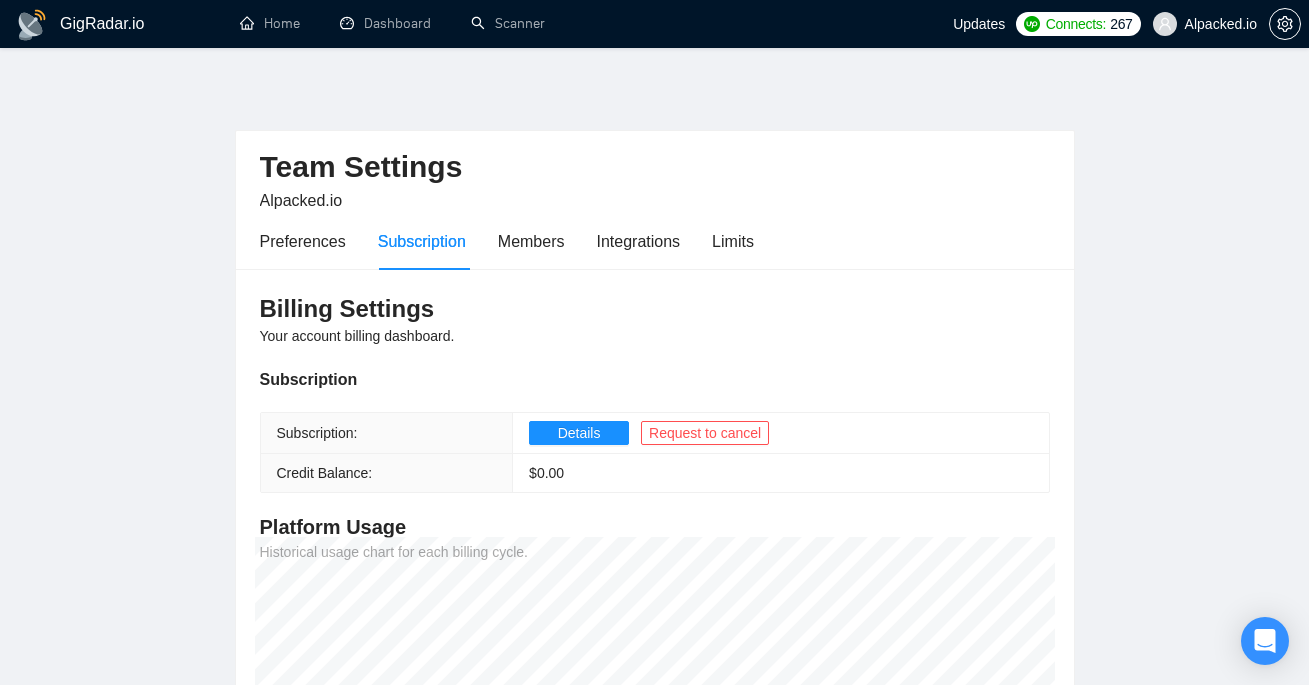 scroll, scrollTop: 0, scrollLeft: 0, axis: both 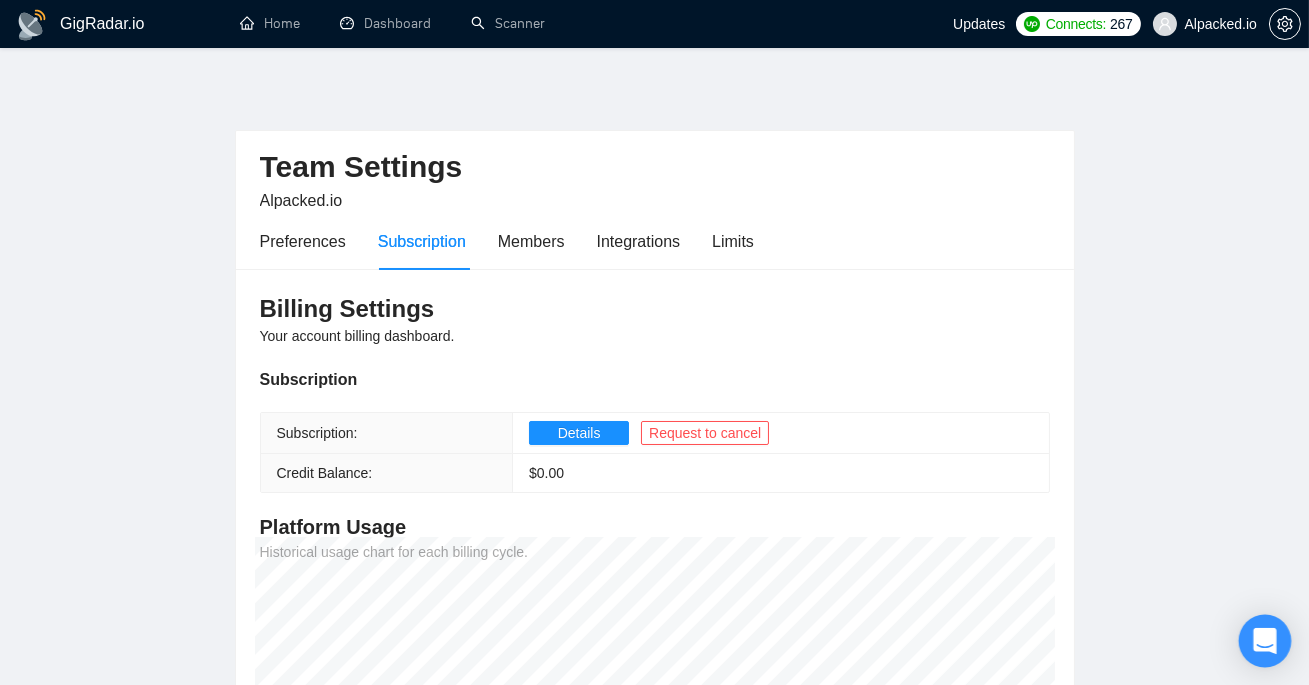 click at bounding box center [1265, 641] 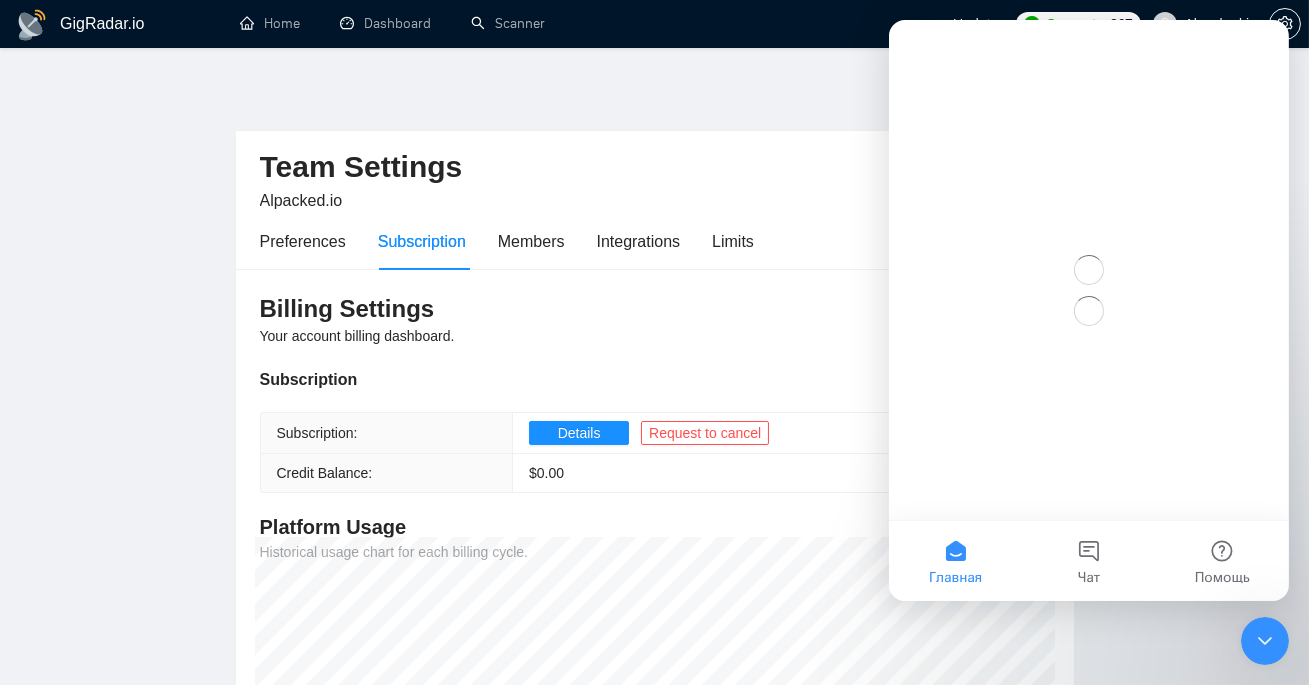 scroll, scrollTop: 0, scrollLeft: 0, axis: both 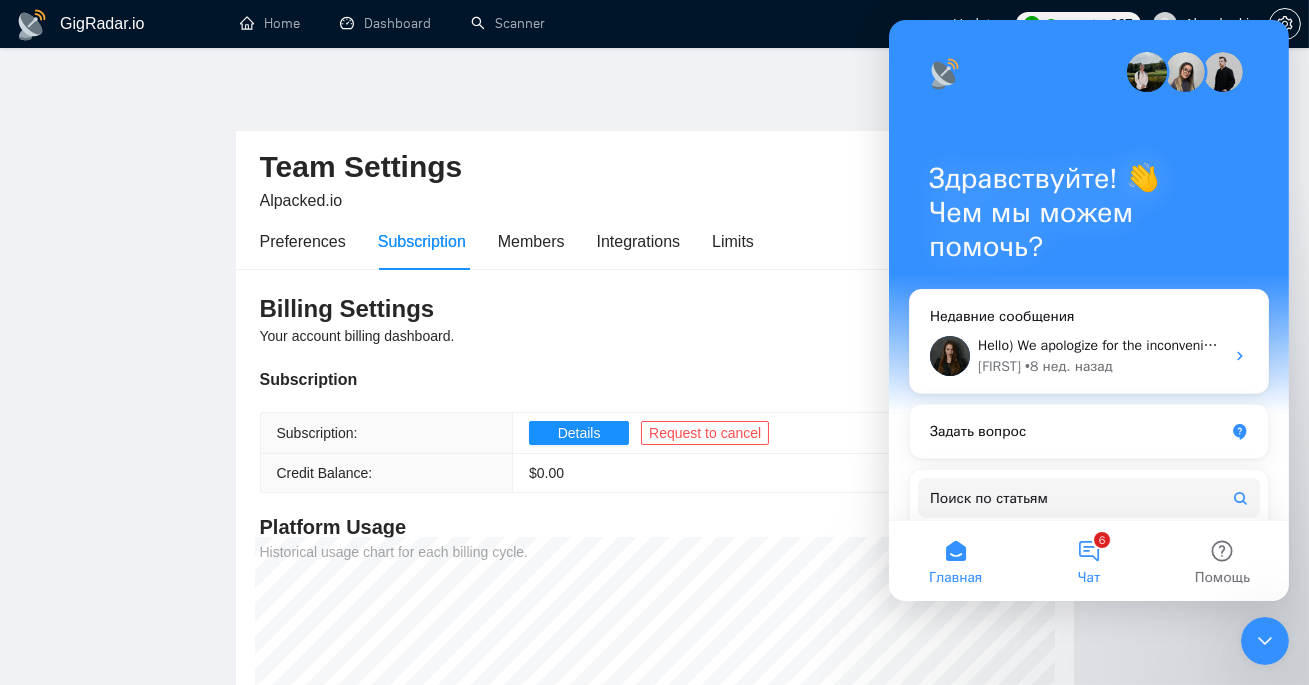 click on "6 Чат" at bounding box center [1087, 561] 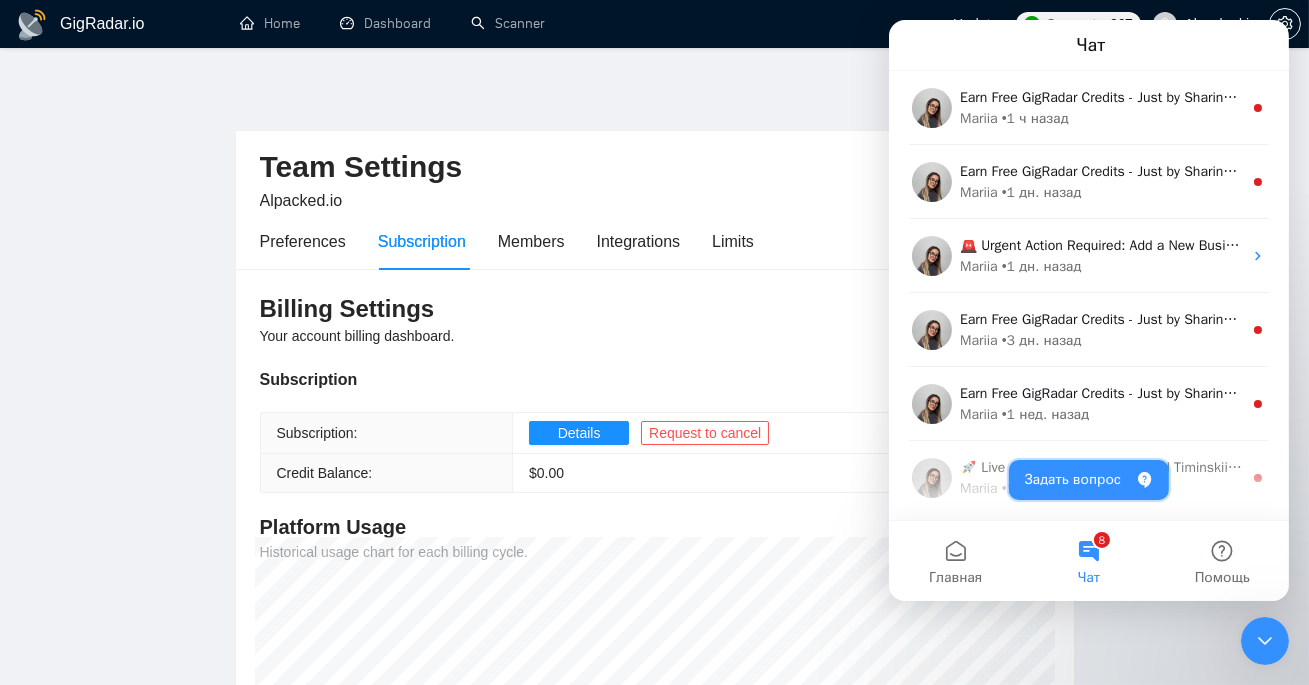 click on "Задать вопрос" at bounding box center [1088, 480] 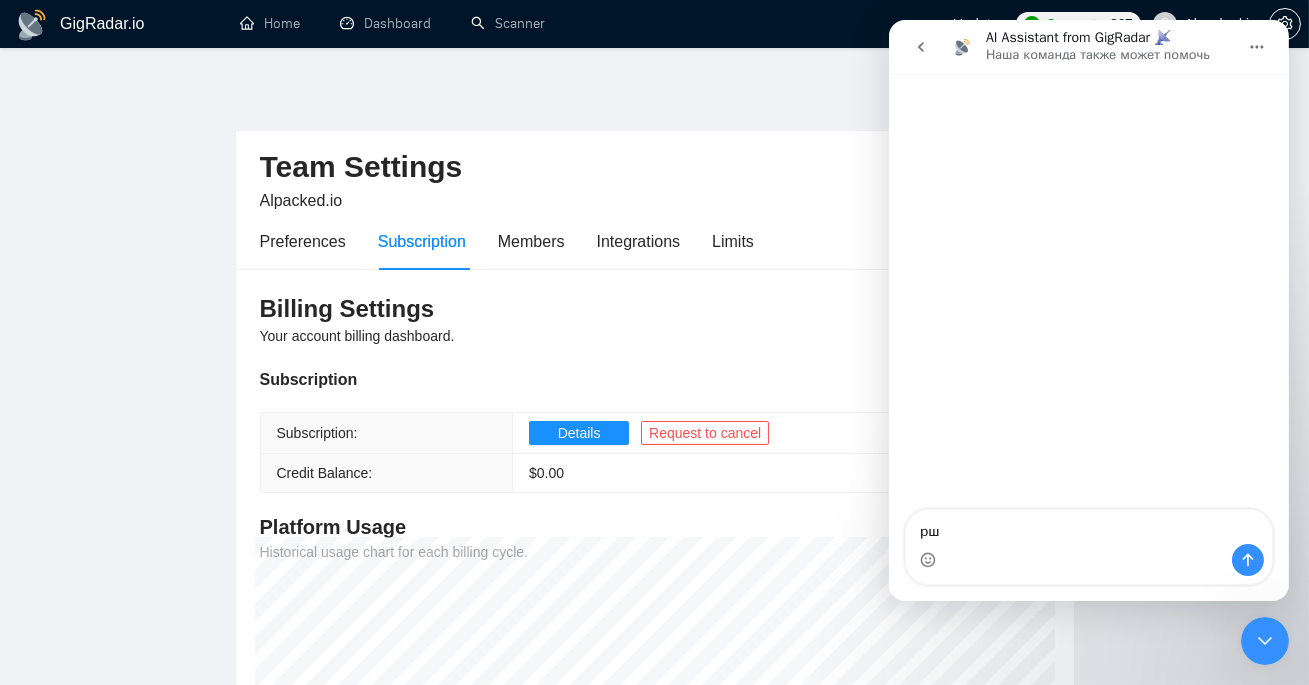type on "р" 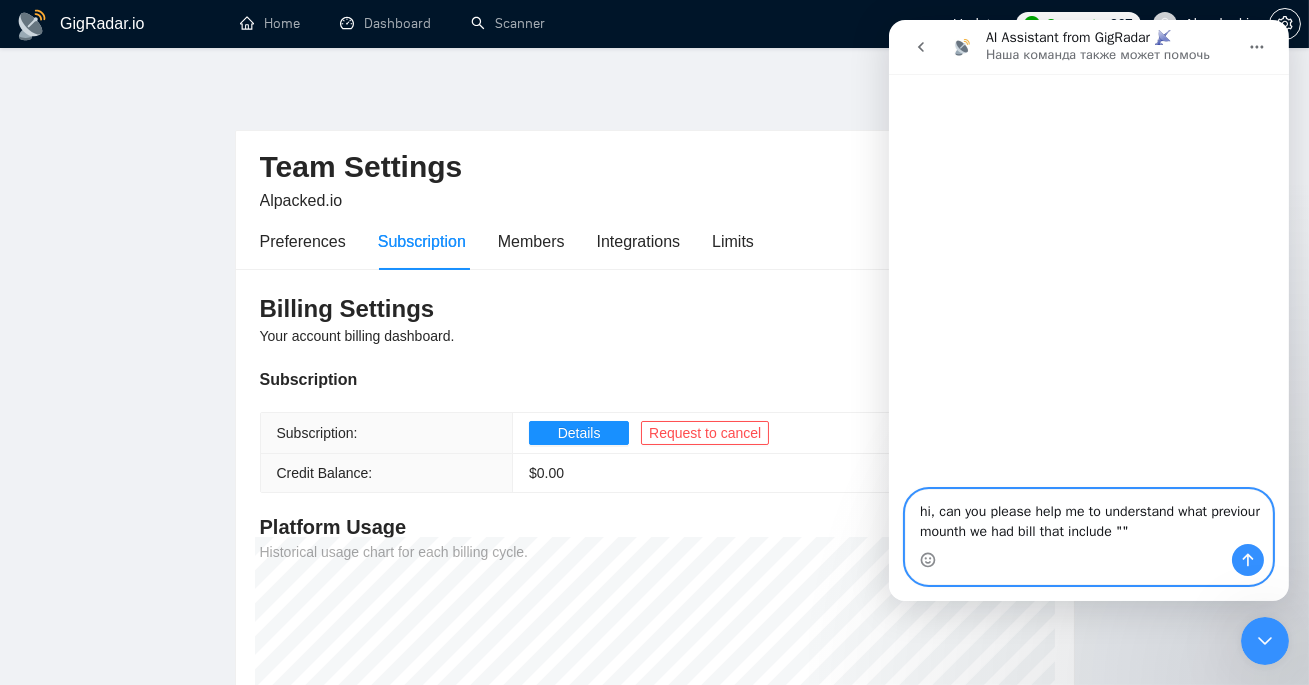 paste on "Items
[DATE] - [DATE], [YEAR]
GigRadar Standard Plan: $399 / Month – ... Credits are non transferable
Qty 1" 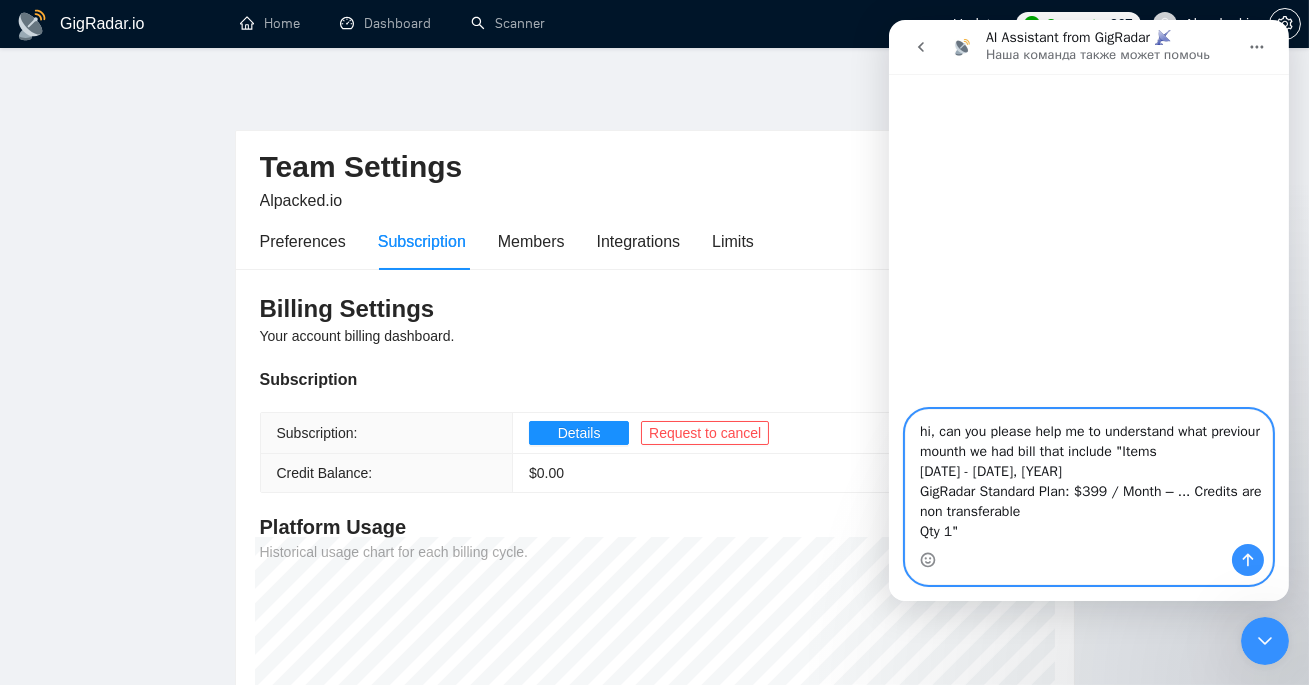 click on "hi, can you please help me to understand what previour mounth we had bill that include "Items
[DATE] - [DATE], [YEAR]
GigRadar Standard Plan: $399 / Month – ... Credits are non transferable
Qty 1"" at bounding box center (1088, 477) 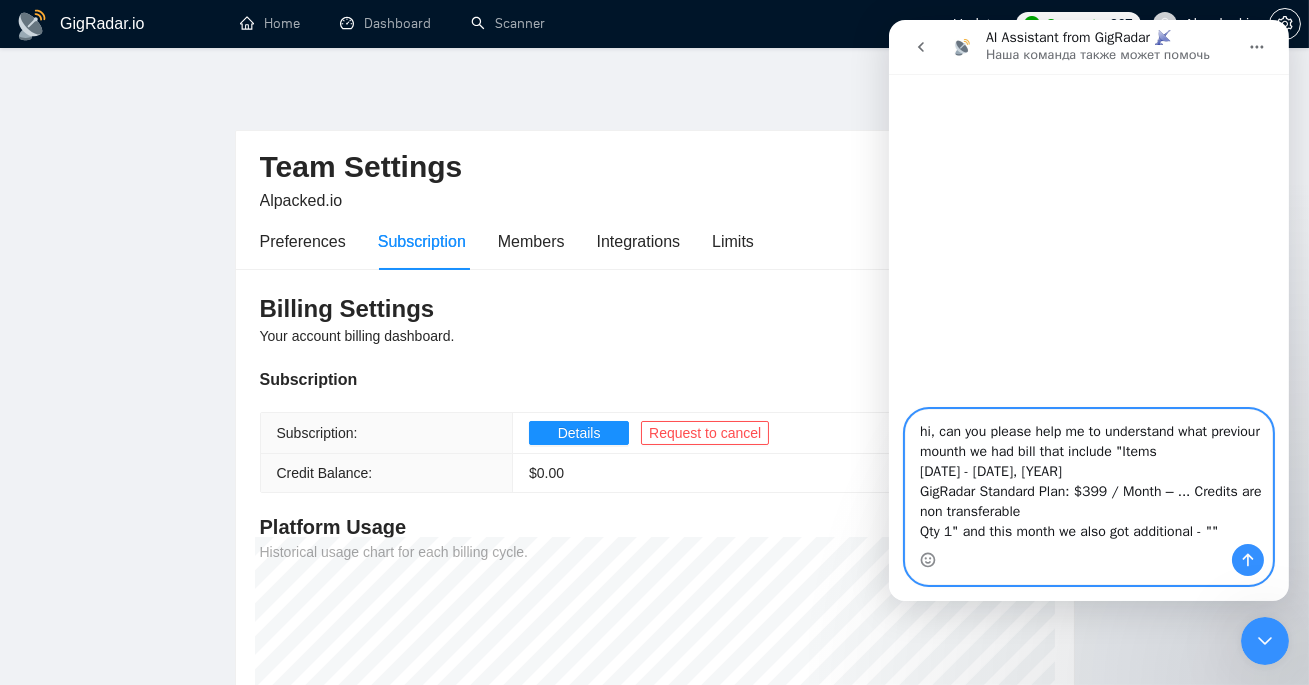 paste on "[DATE] [MONTH] to [DATE] [MONTH], [YEAR]
GigRadar Sardor AI Proposal
Qty 107
$107.00 ($1.00 each)" 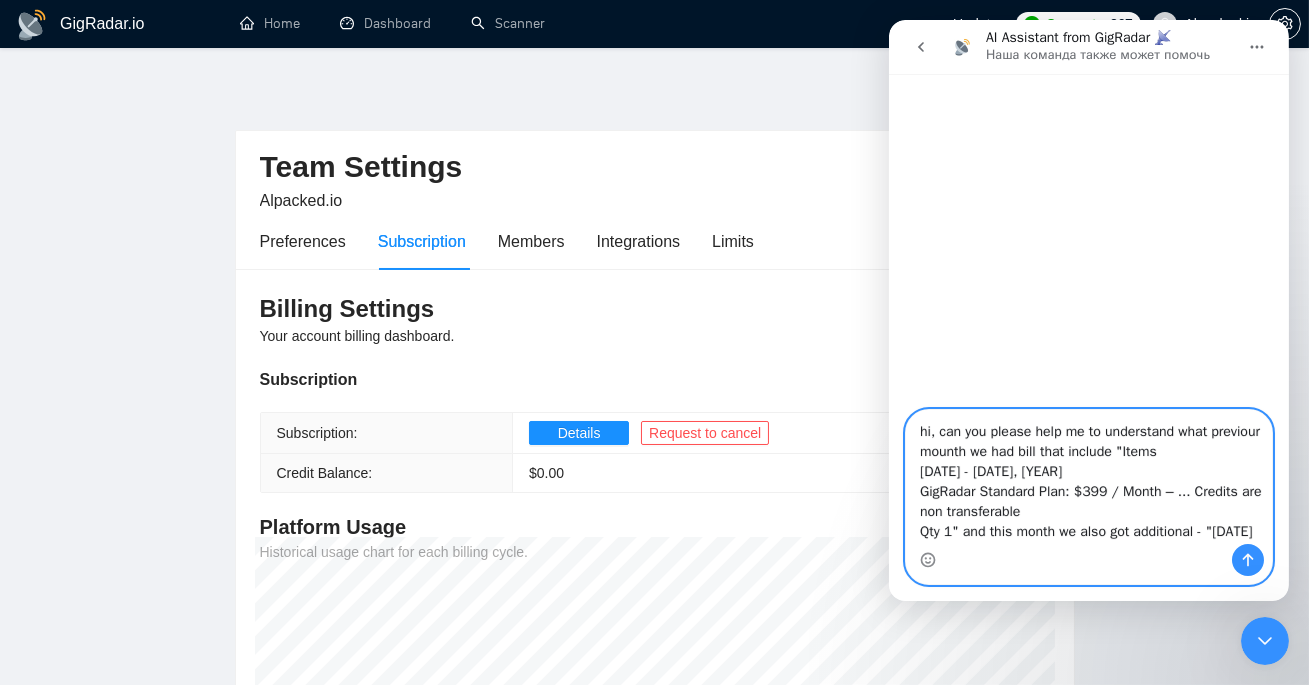 scroll, scrollTop: 52, scrollLeft: 0, axis: vertical 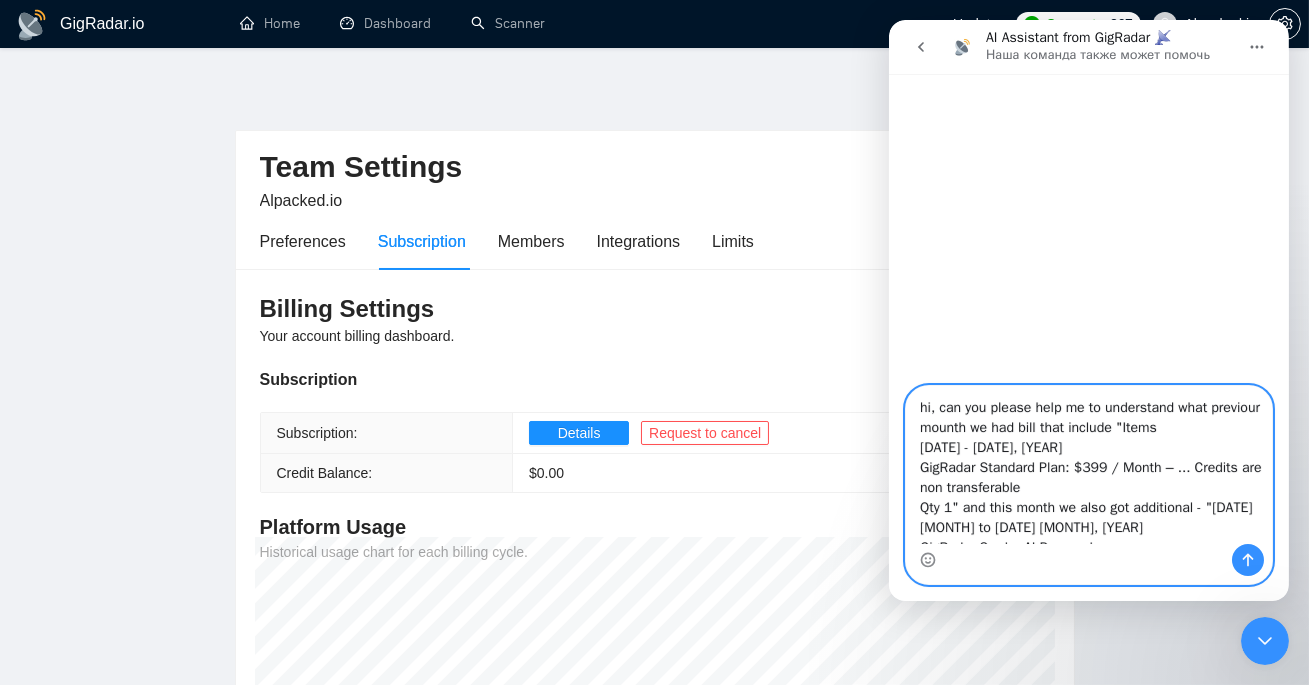 drag, startPoint x: 1098, startPoint y: 535, endPoint x: 1103, endPoint y: 299, distance: 236.05296 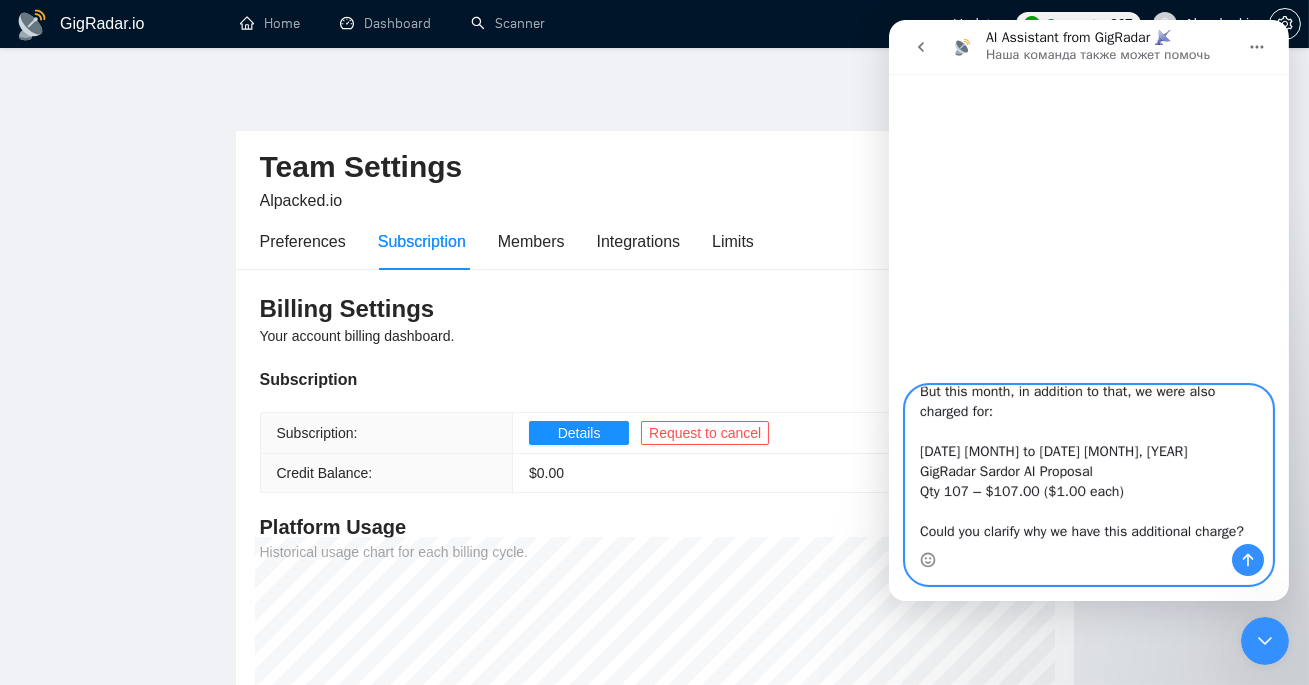 type on "Hi,
Could you please help me understand something? Last month, our bill included:
Items – [DATE] [MONTH] to [DATE] [MONTH], [YEAR]
GigRadar Standard Plan: $399 / Month – … Credits are non-transferable
Qty 1
But this month, in addition to that, we were also charged for:
[DATE] [MONTH] to [DATE] [MONTH], [YEAR]
GigRadar Sardor AI Proposal
Qty 107 – $107.00 ($1.00 each)
Could you clarify why we have this additional charge?" 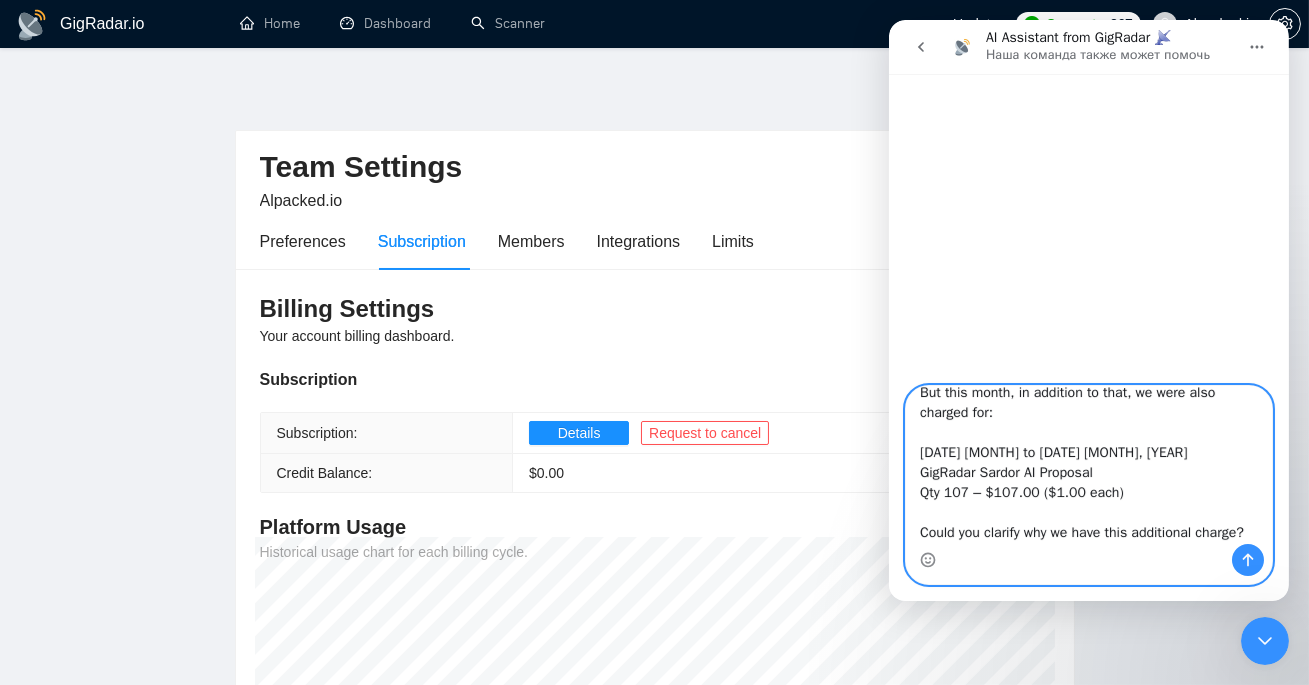 type 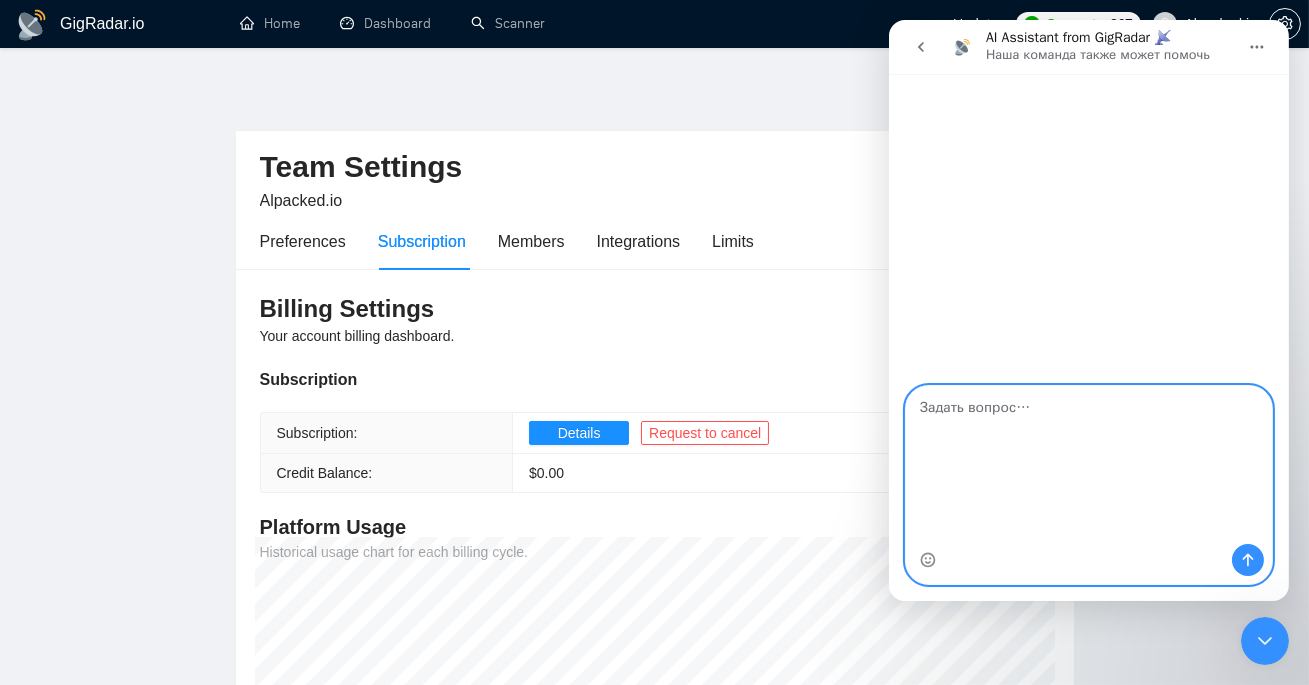 scroll, scrollTop: 0, scrollLeft: 0, axis: both 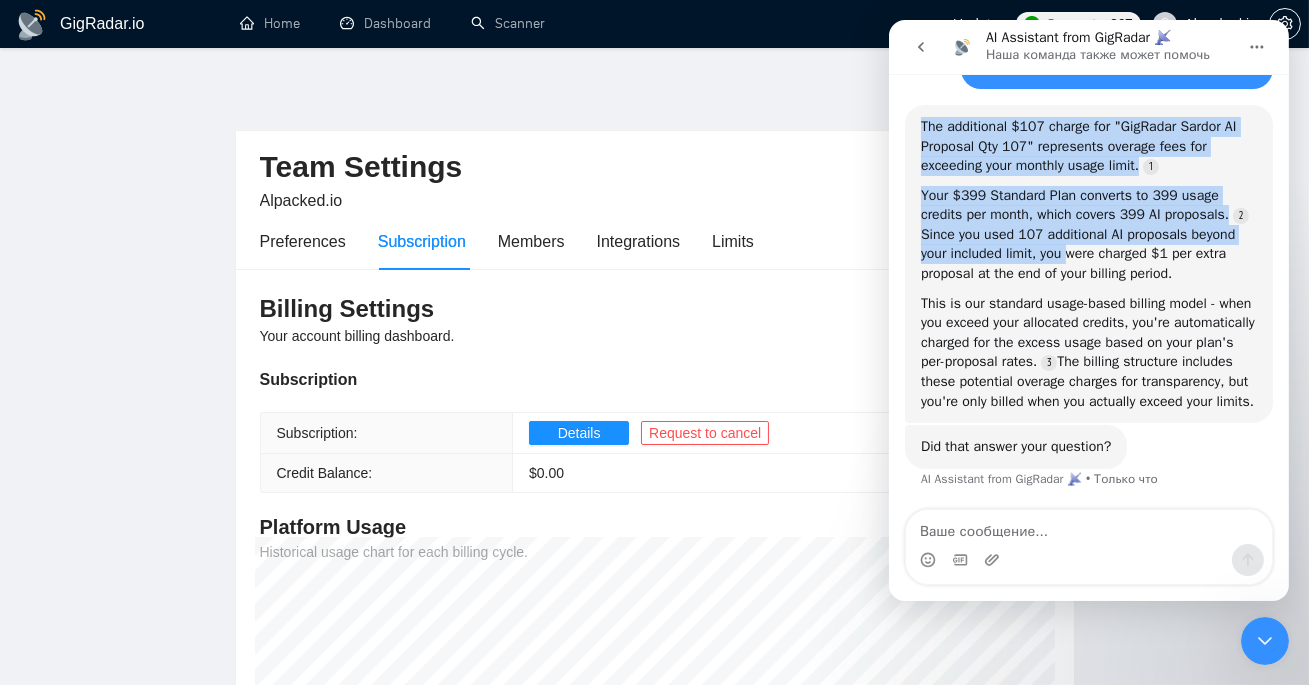 drag, startPoint x: 969, startPoint y: 161, endPoint x: 1118, endPoint y: 225, distance: 162.1635 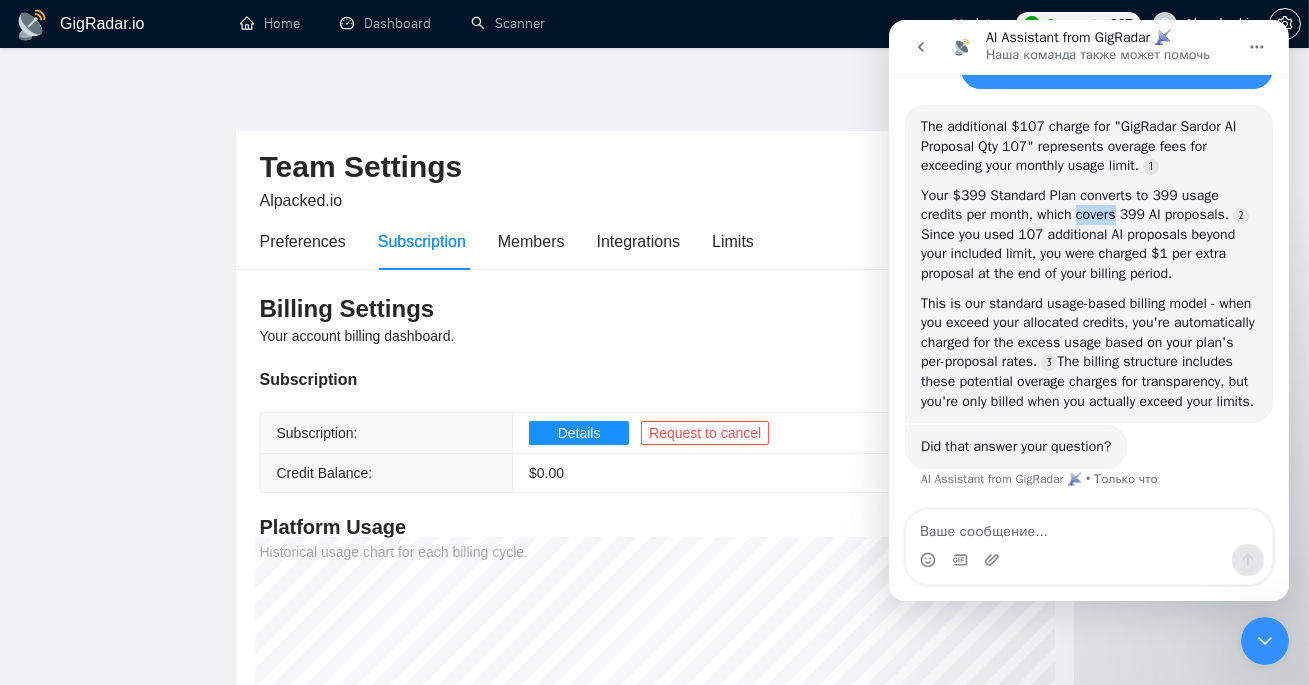 click on "Your $399 Standard Plan converts to 399 usage credits per month, which covers 399 AI proposals. Since you used 107 additional AI proposals beyond your included limit, you were charged $1 per extra proposal at the end of your billing period." at bounding box center [1088, 235] 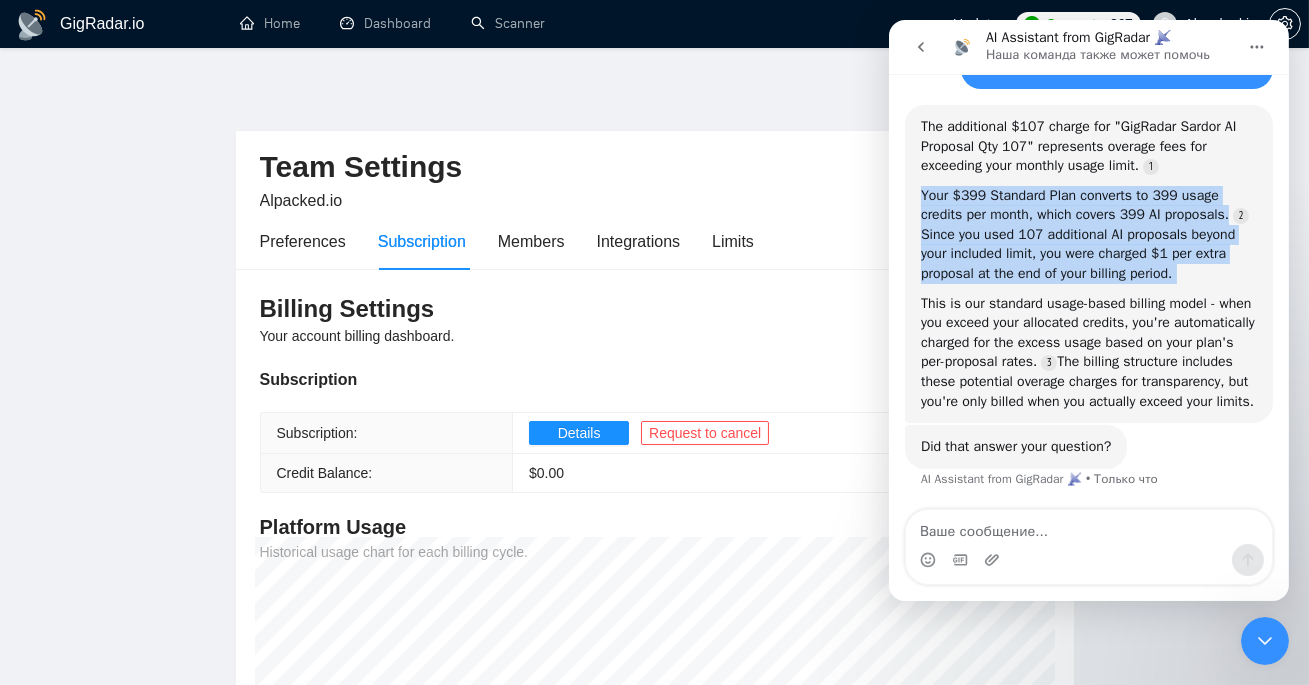 click on "Your $399 Standard Plan converts to 399 usage credits per month, which covers 399 AI proposals. Since you used 107 additional AI proposals beyond your included limit, you were charged $1 per extra proposal at the end of your billing period." at bounding box center [1088, 235] 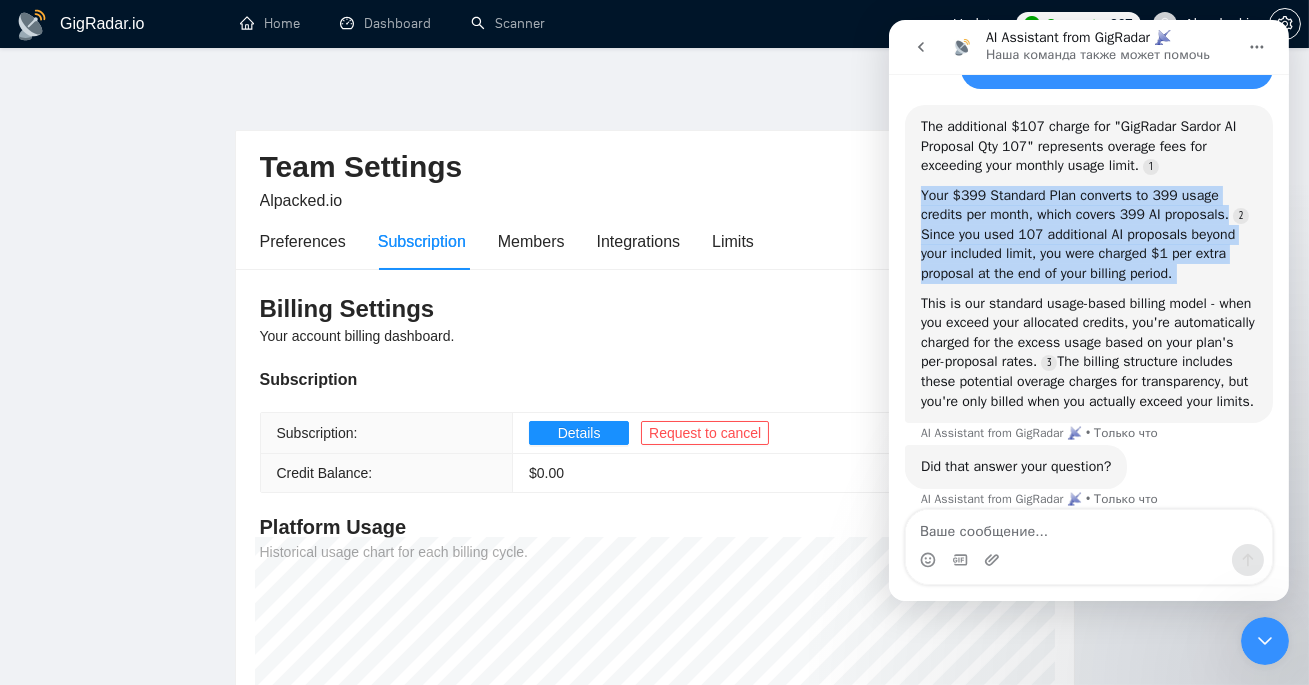 scroll, scrollTop: 365, scrollLeft: 0, axis: vertical 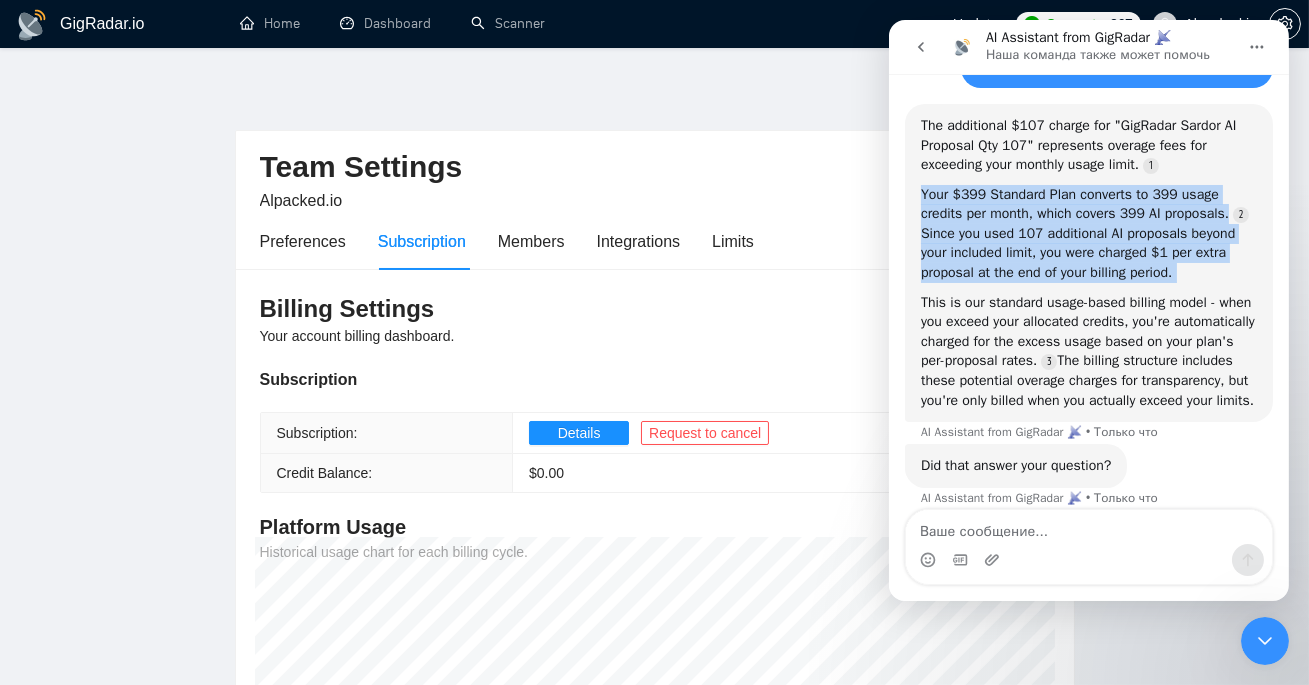 click on "Your $399 Standard Plan converts to 399 usage credits per month, which covers 399 AI proposals. Since you used 107 additional AI proposals beyond your included limit, you were charged $1 per extra proposal at the end of your billing period." at bounding box center (1088, 234) 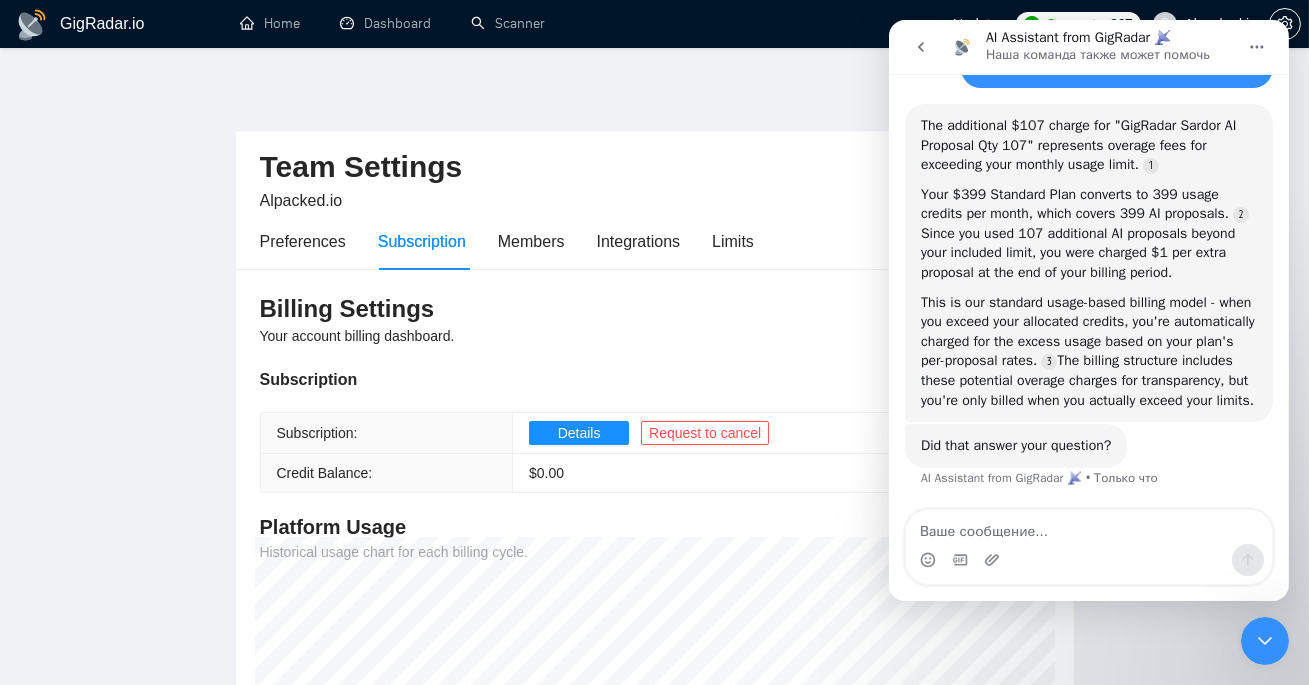scroll, scrollTop: 2, scrollLeft: 0, axis: vertical 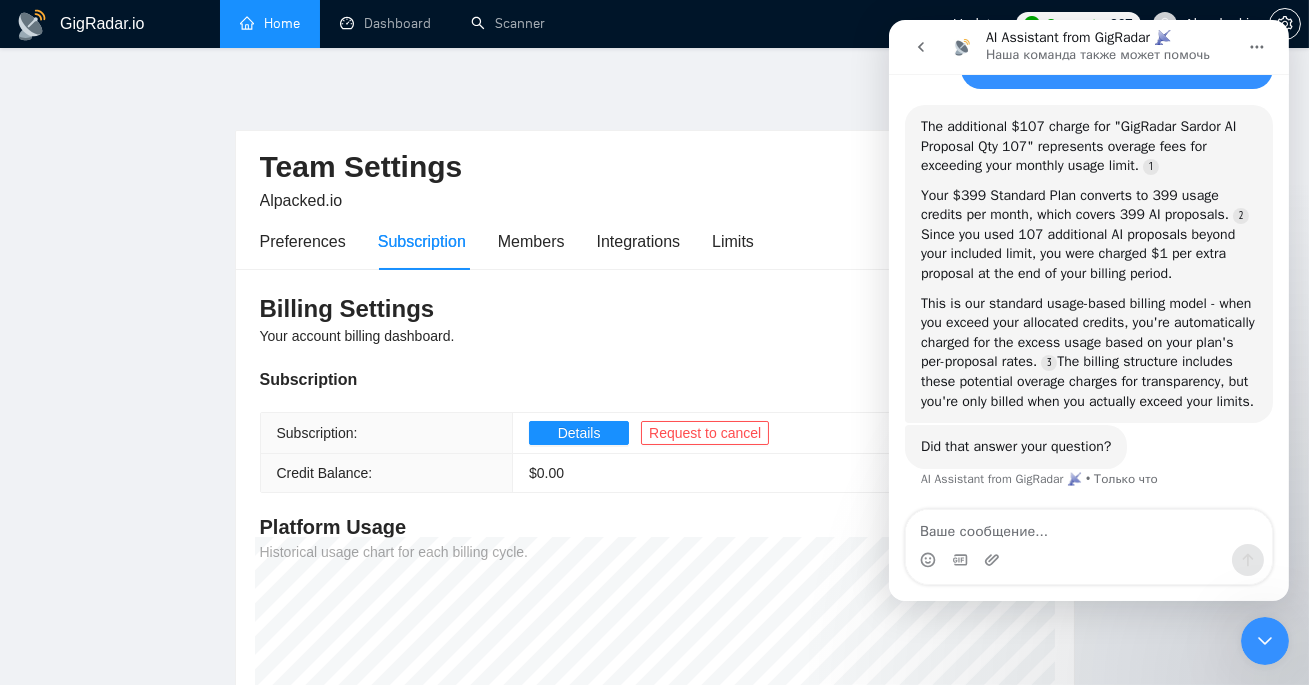 click on "Home" at bounding box center [270, 23] 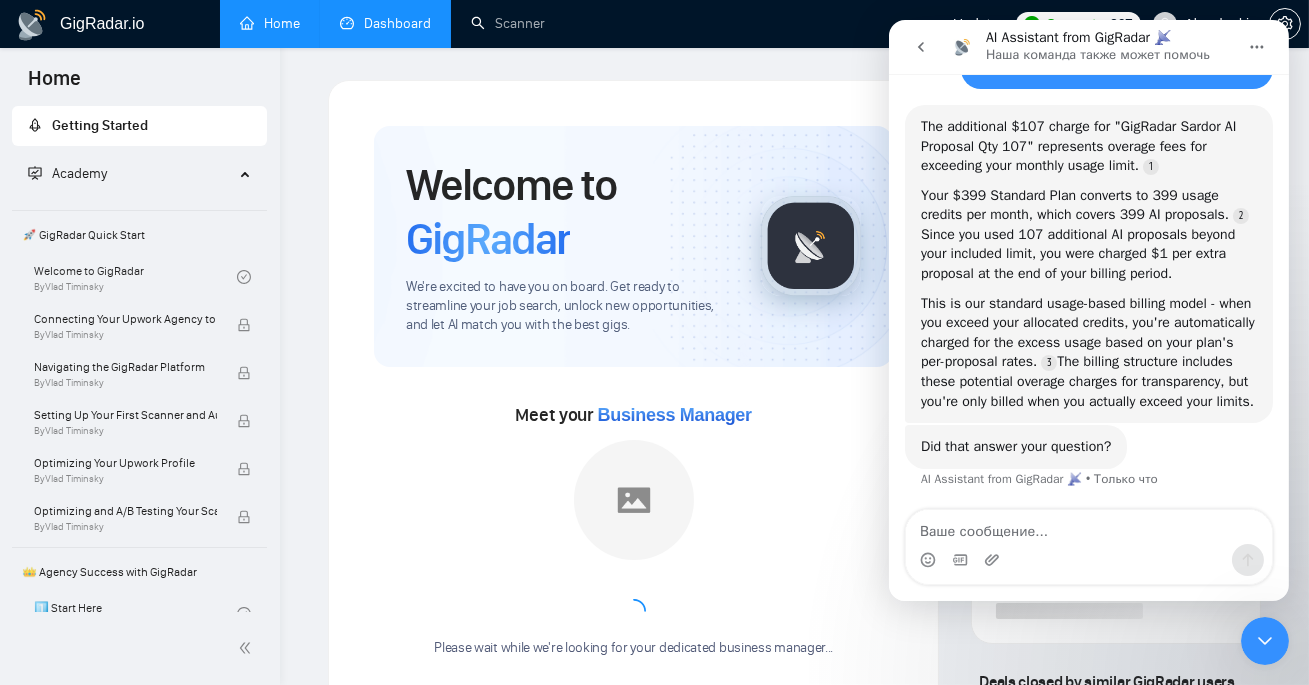 click on "Dashboard" at bounding box center [385, 23] 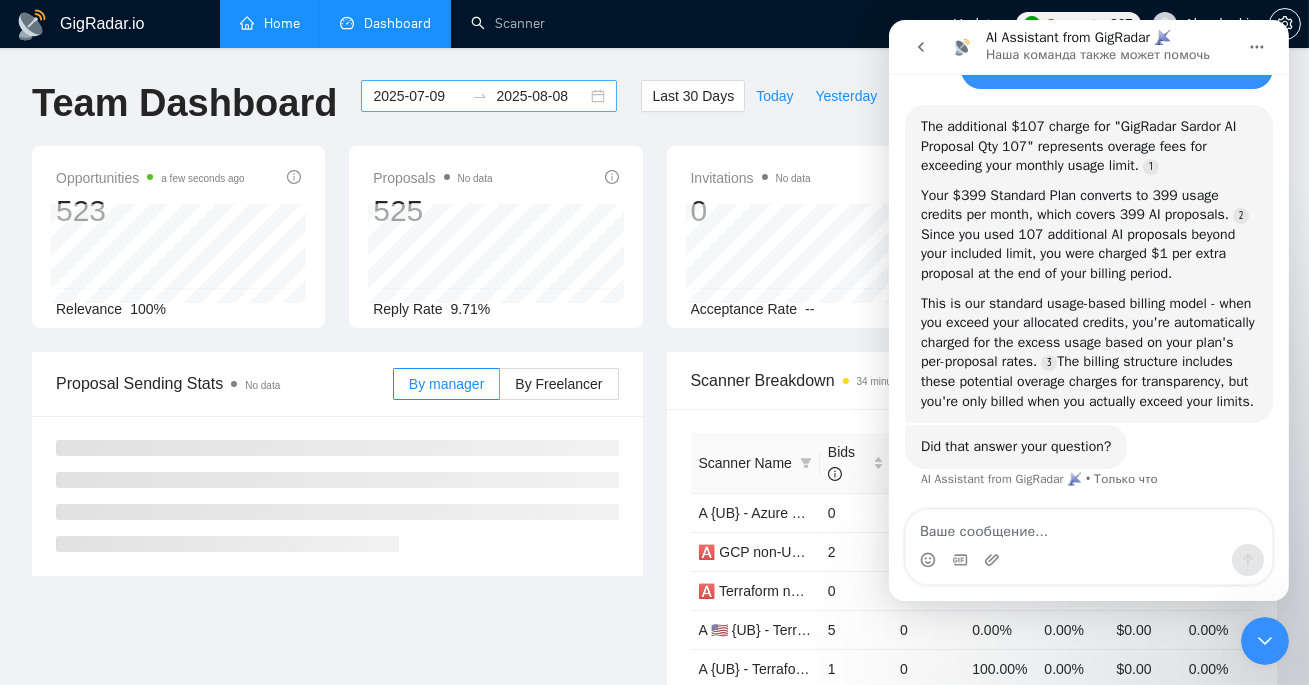 click on "2025-07-09" at bounding box center (418, 96) 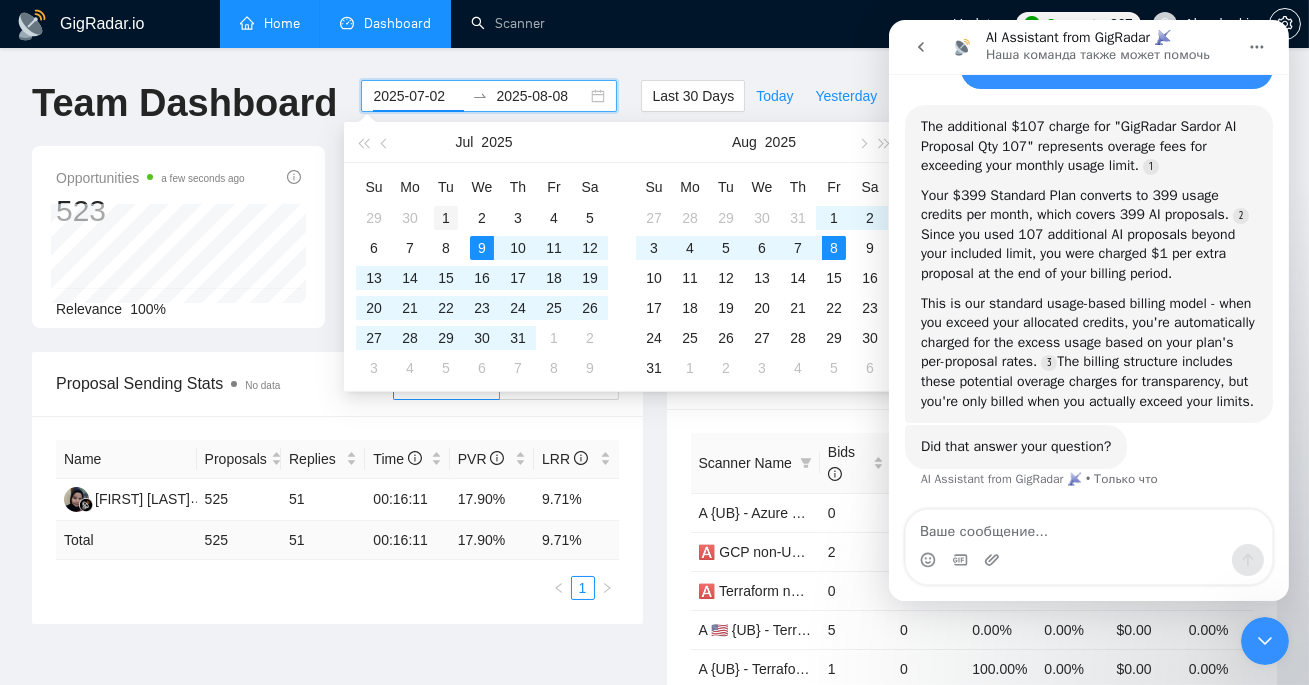 type on "2025-07-01" 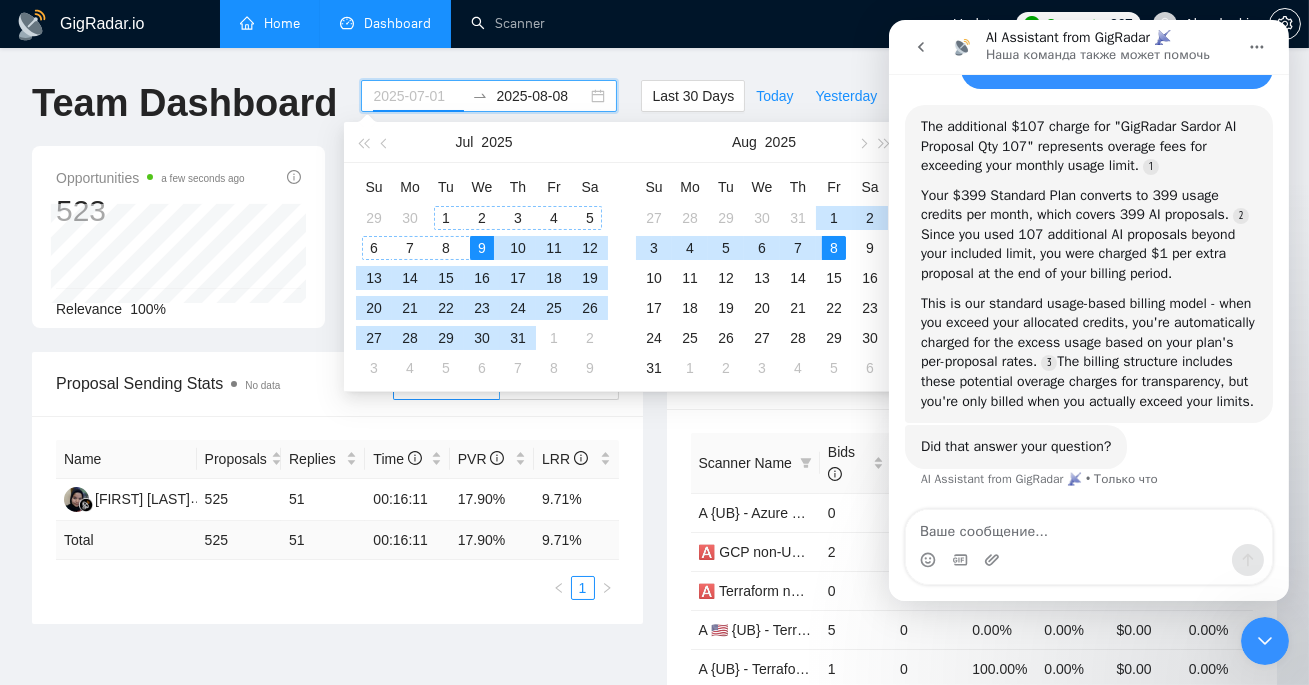 click on "1" at bounding box center (446, 218) 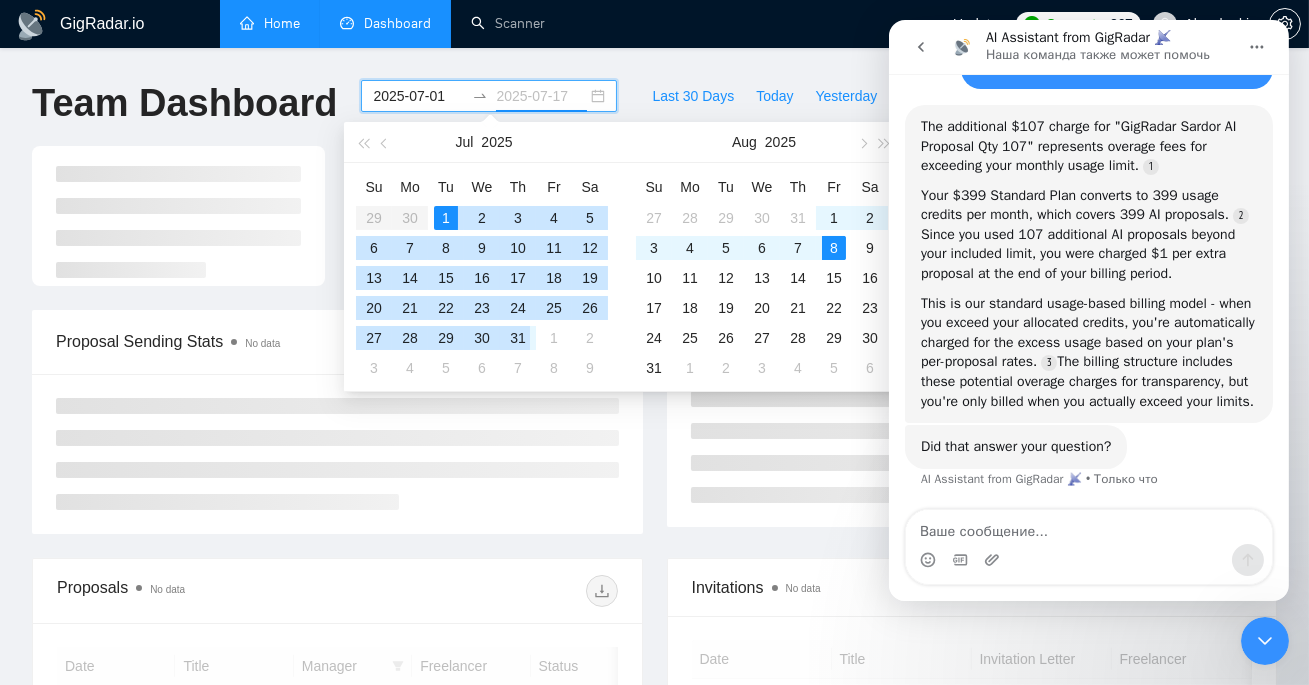 type on "2025-07-31" 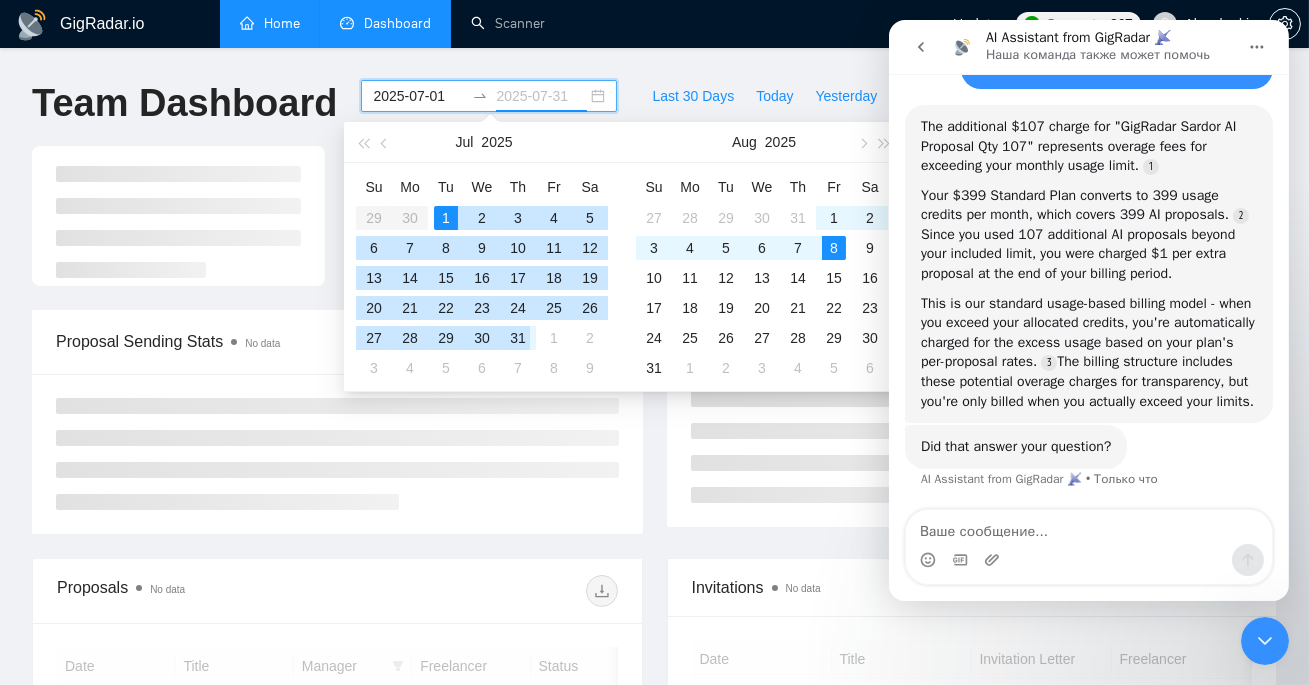 click on "31" at bounding box center [518, 338] 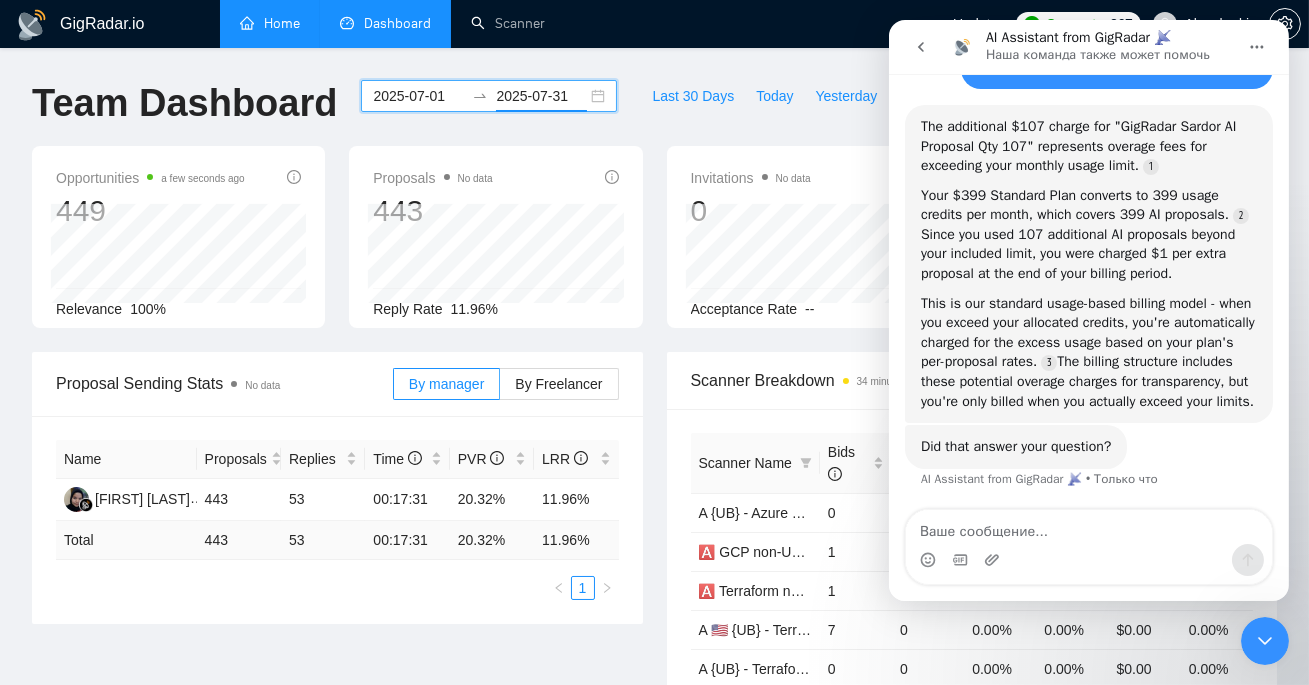 click on "2025-07-01" at bounding box center (418, 96) 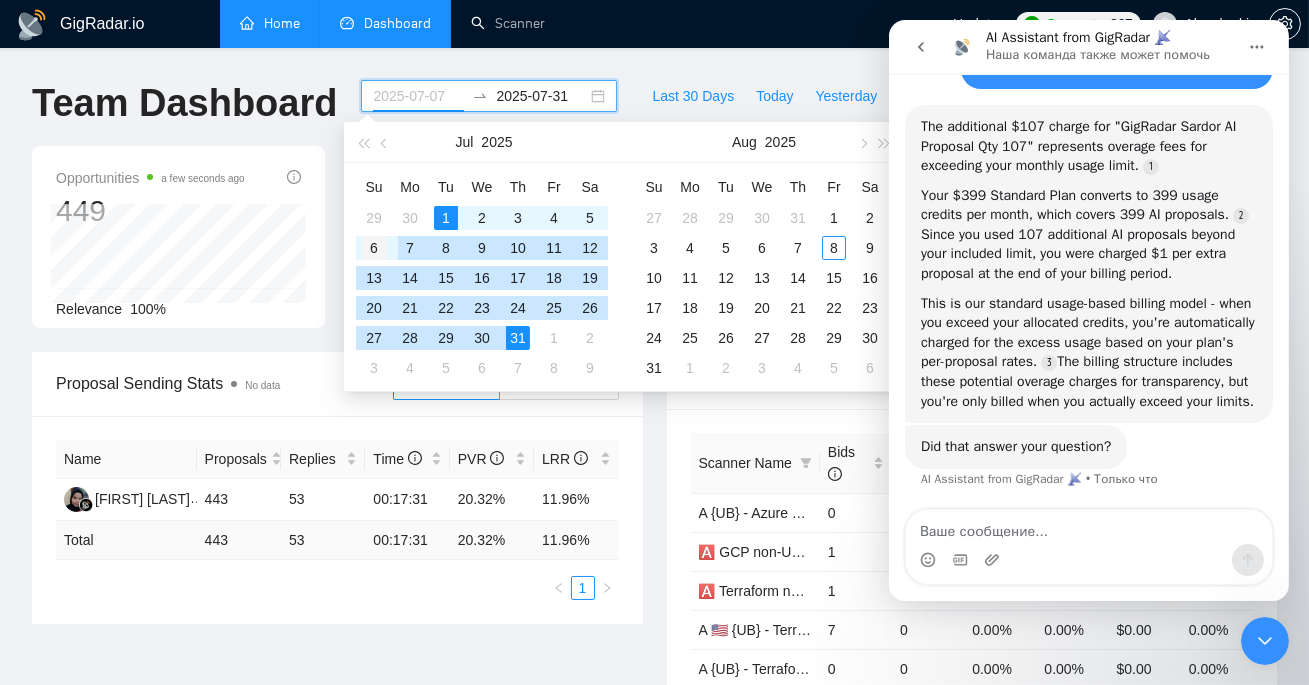 type on "2025-07-06" 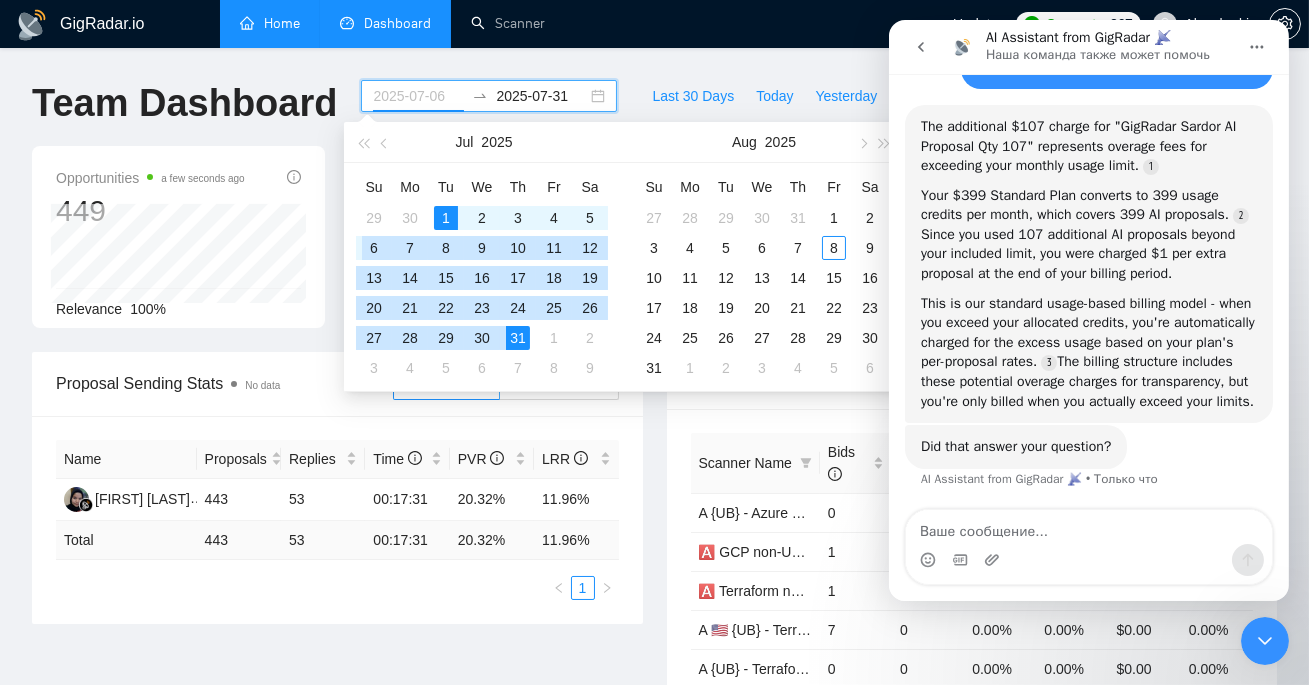 click on "6" at bounding box center (374, 248) 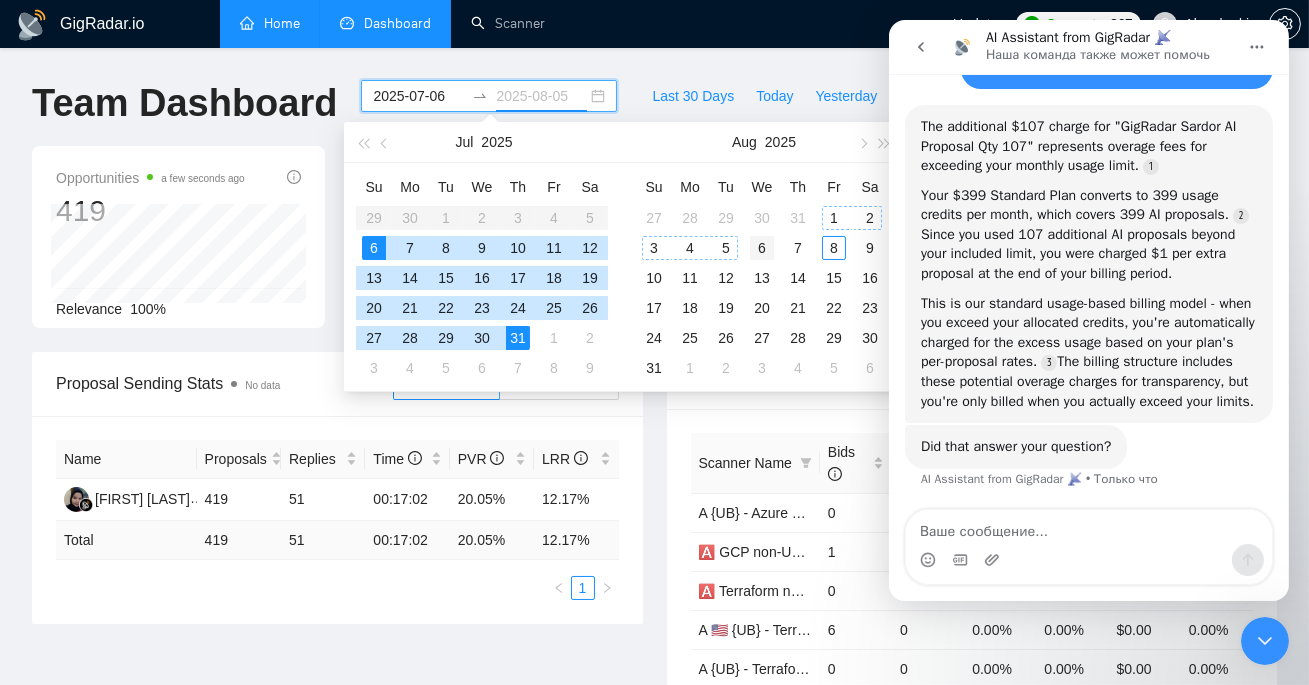 type on "2025-08-06" 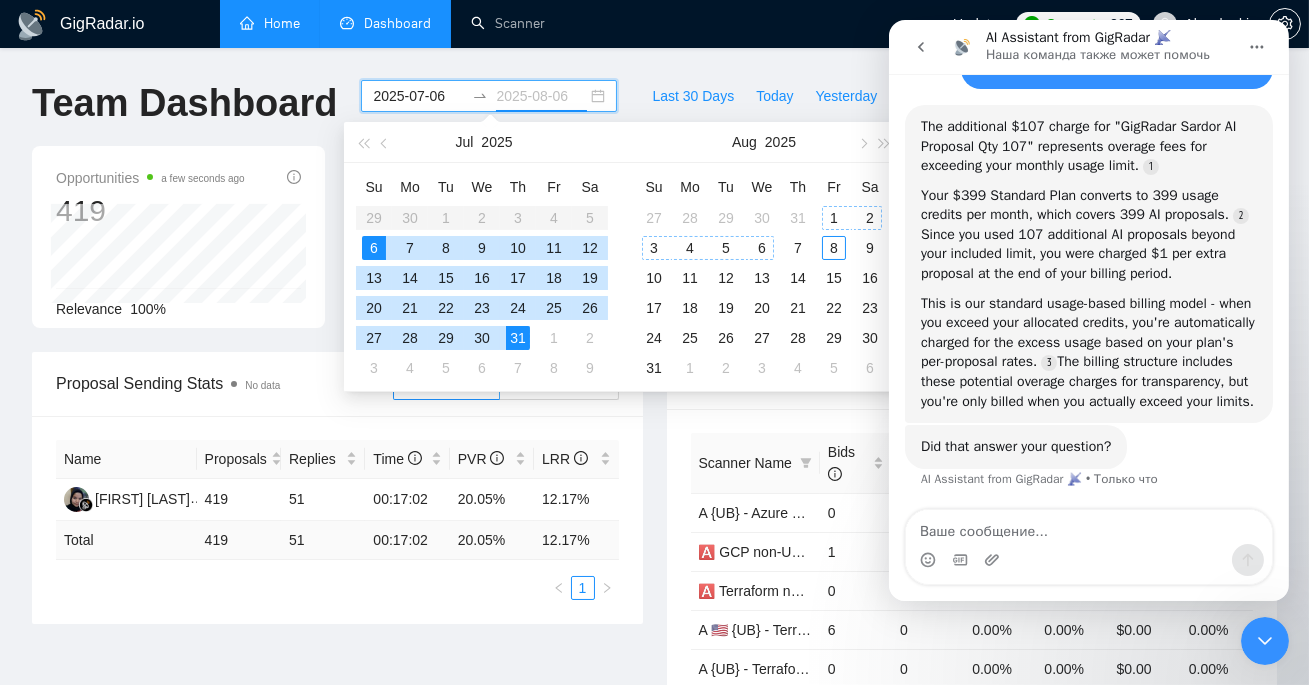 click on "6" at bounding box center (762, 248) 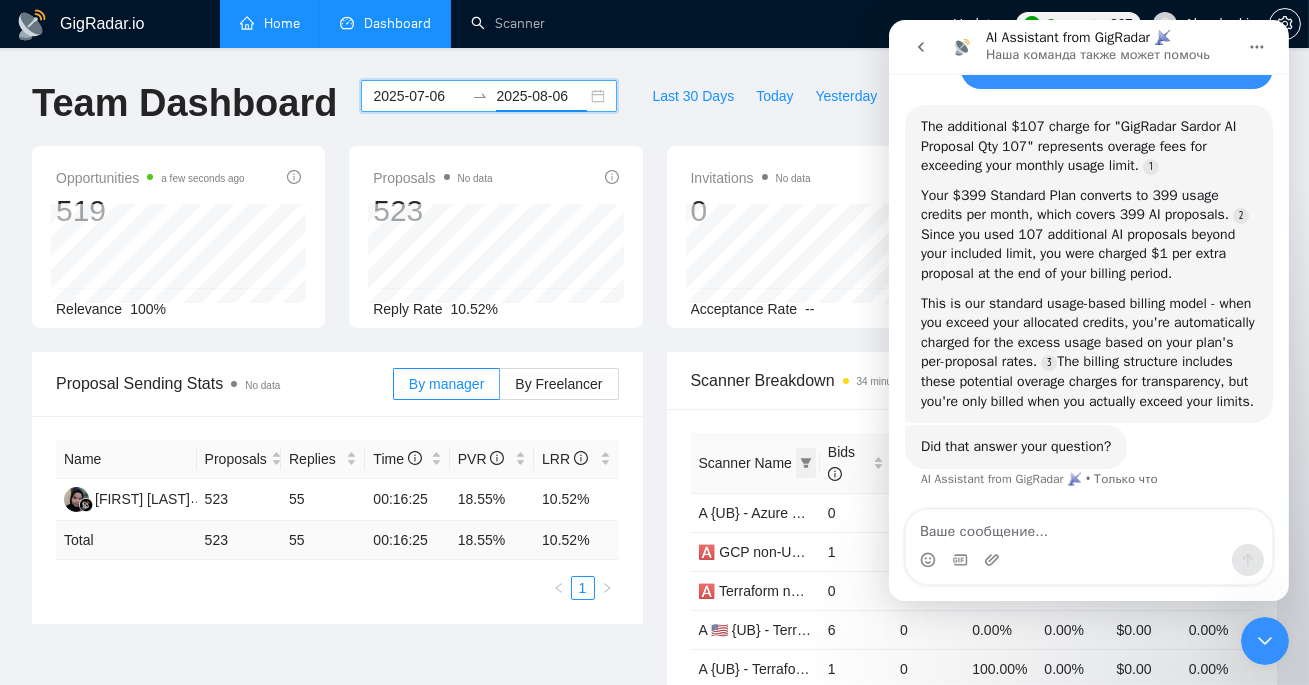 scroll, scrollTop: 300, scrollLeft: 0, axis: vertical 